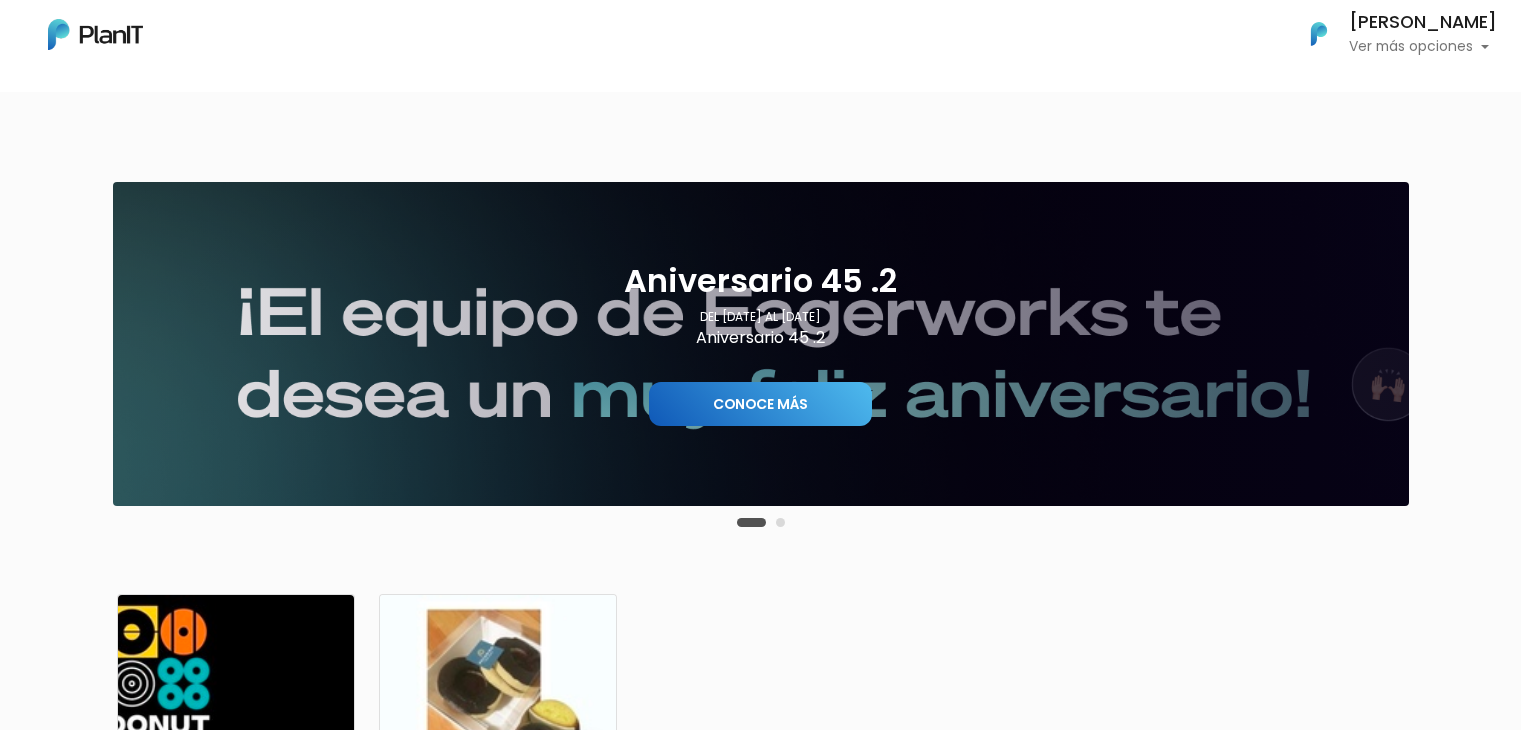 scroll, scrollTop: 0, scrollLeft: 0, axis: both 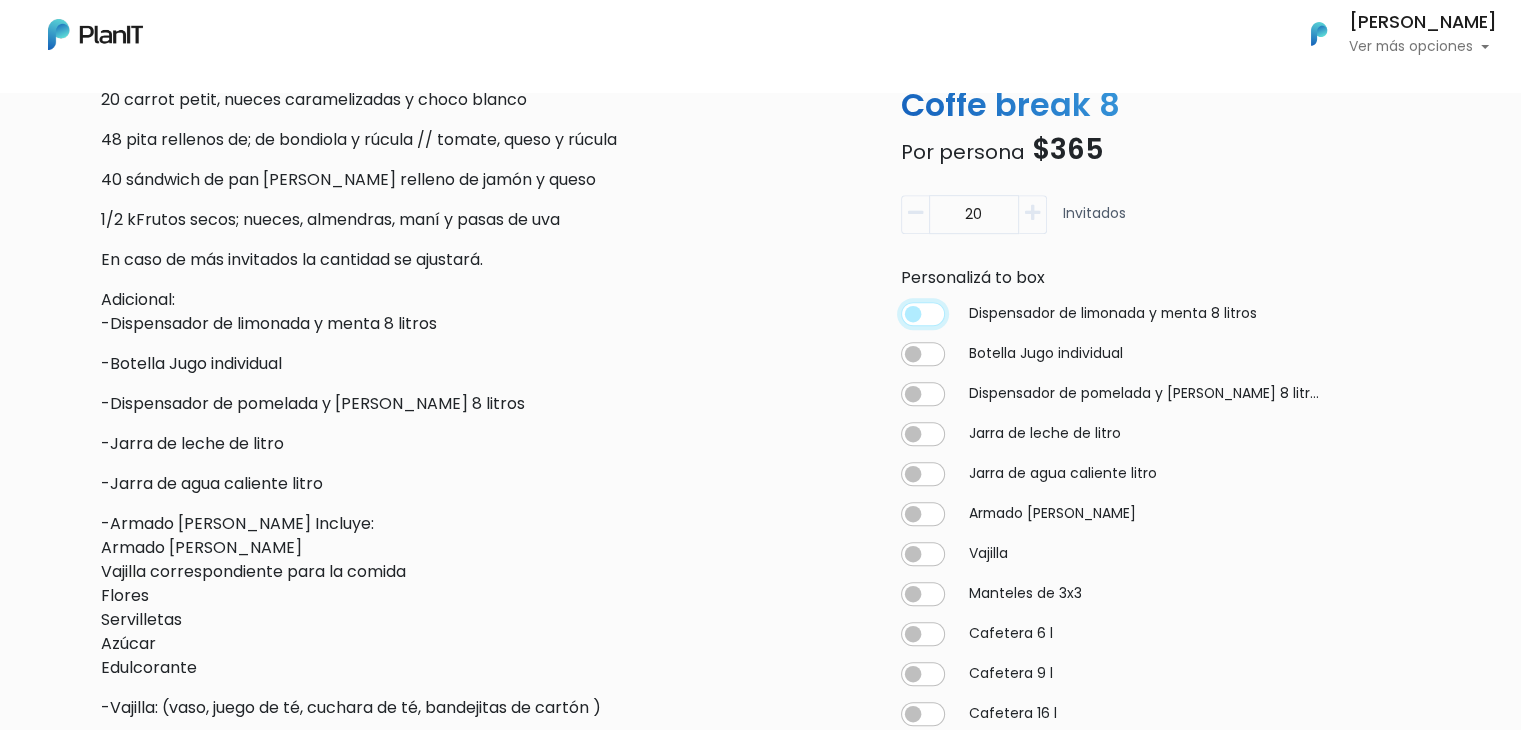 click at bounding box center [923, 314] 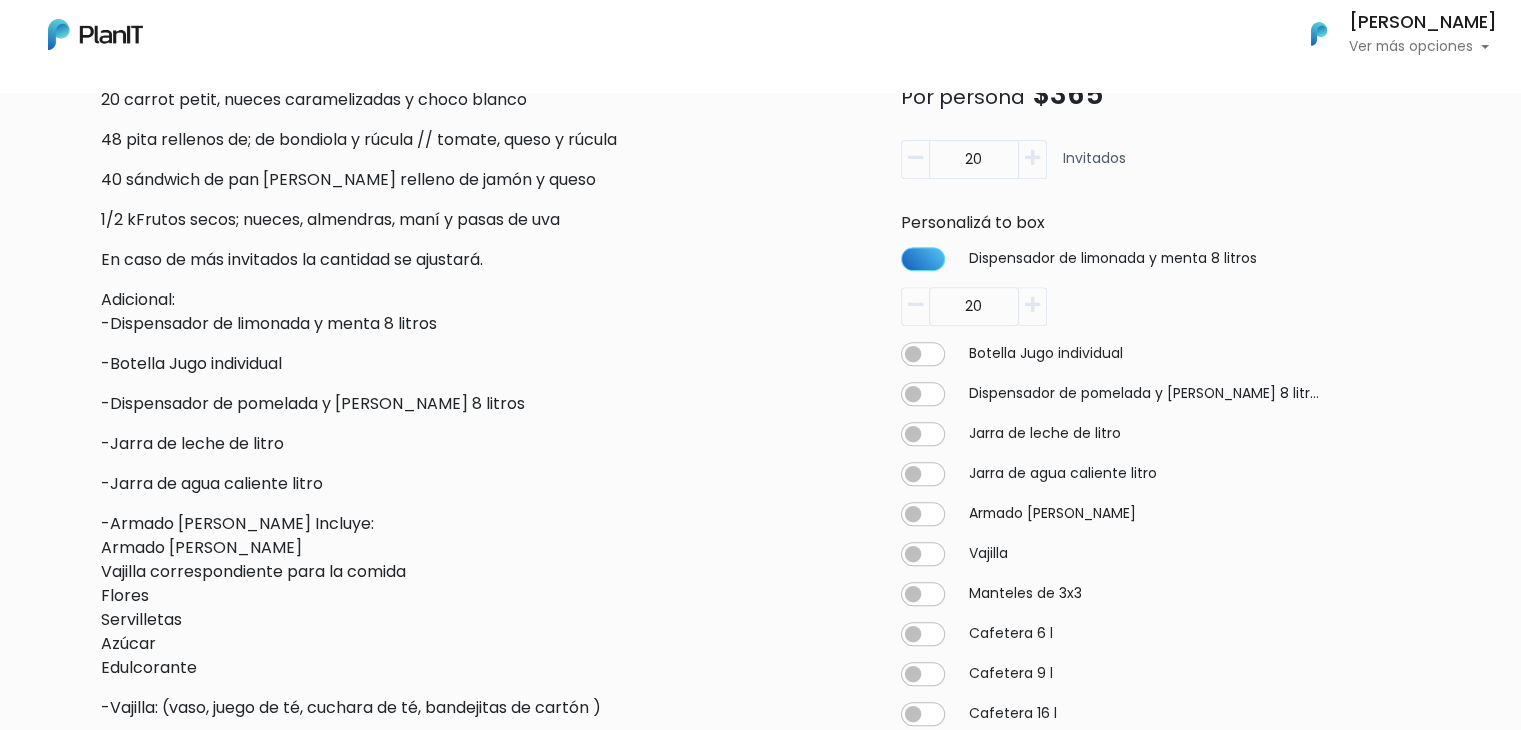 click on "20" at bounding box center (974, 306) 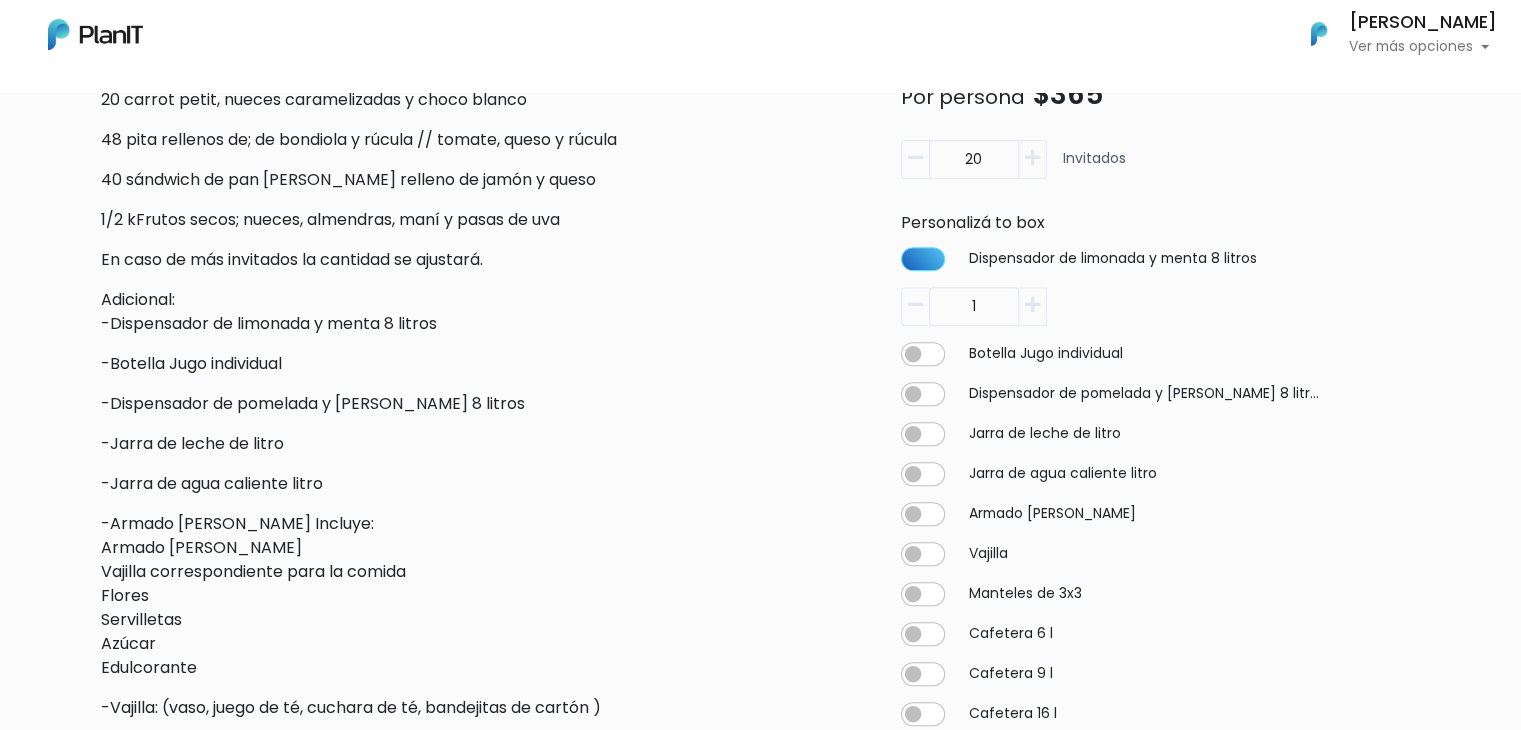 type on "1" 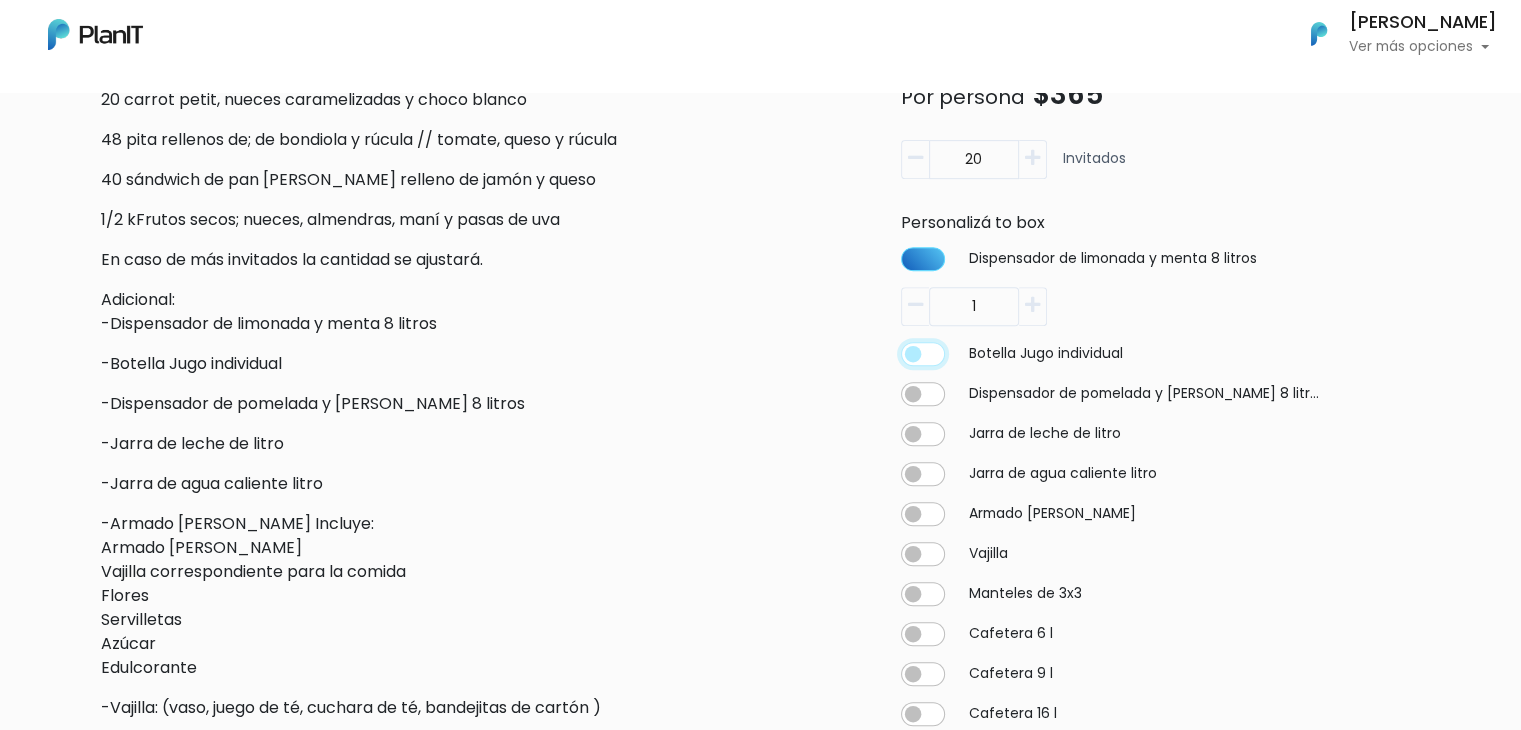 click at bounding box center [923, 259] 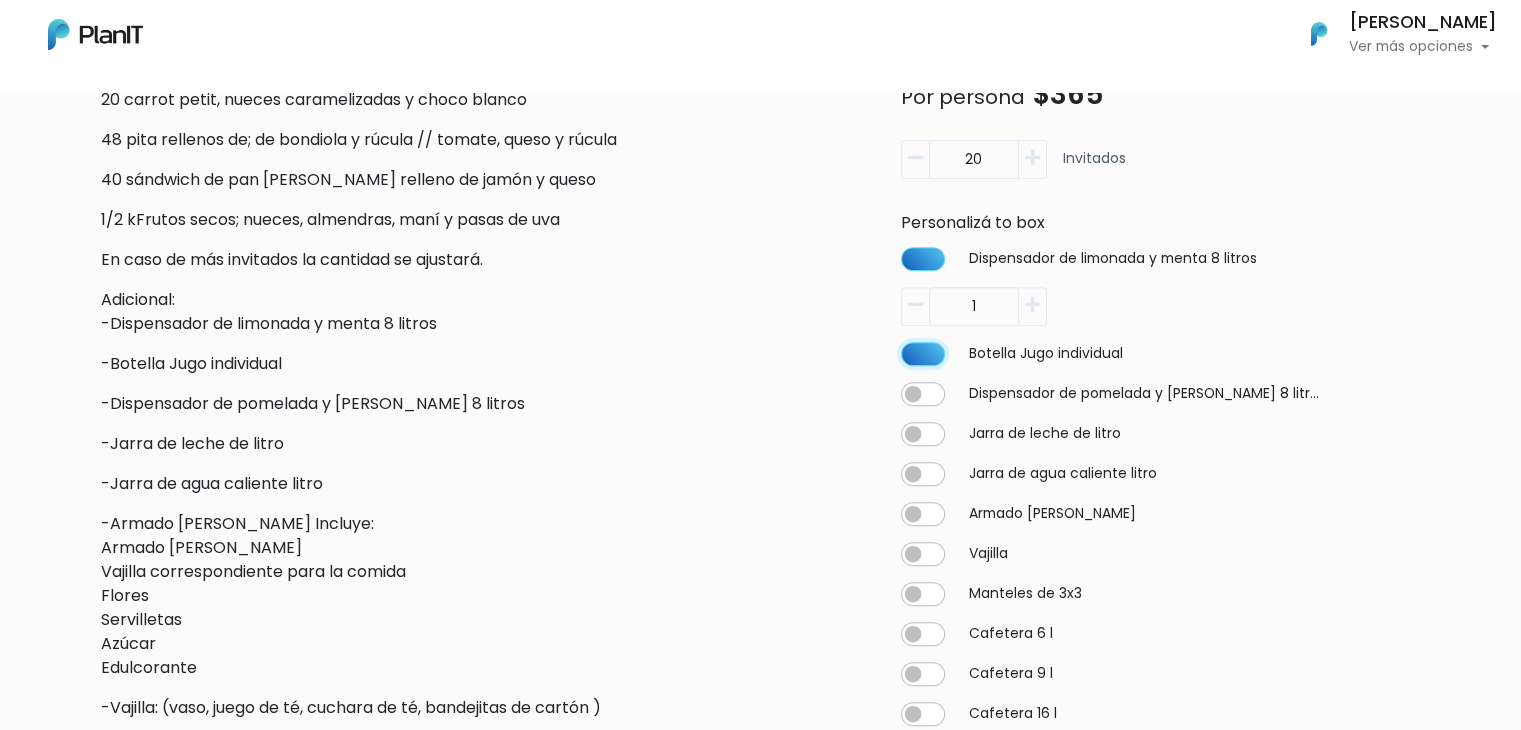 type on "20" 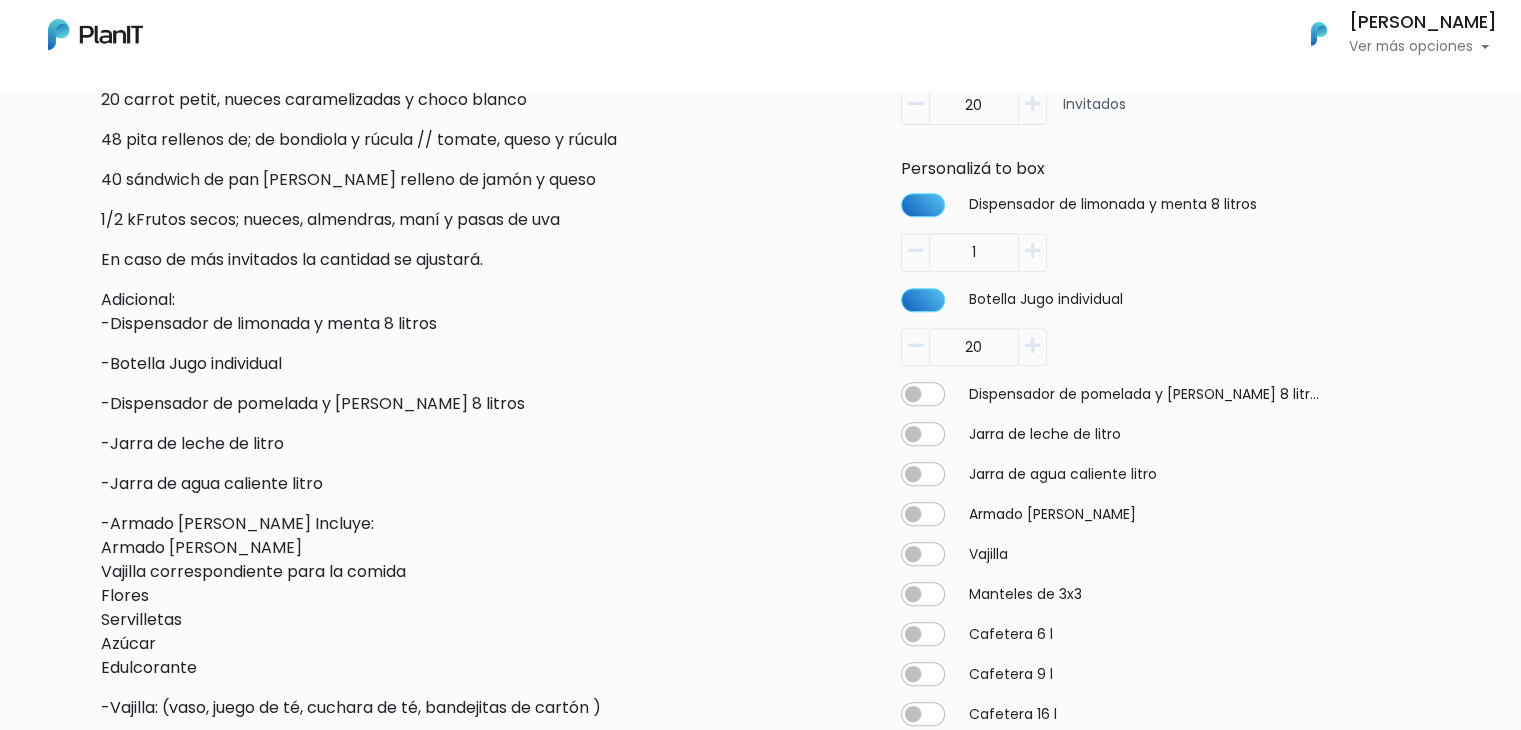 click on "20" at bounding box center (974, 251) 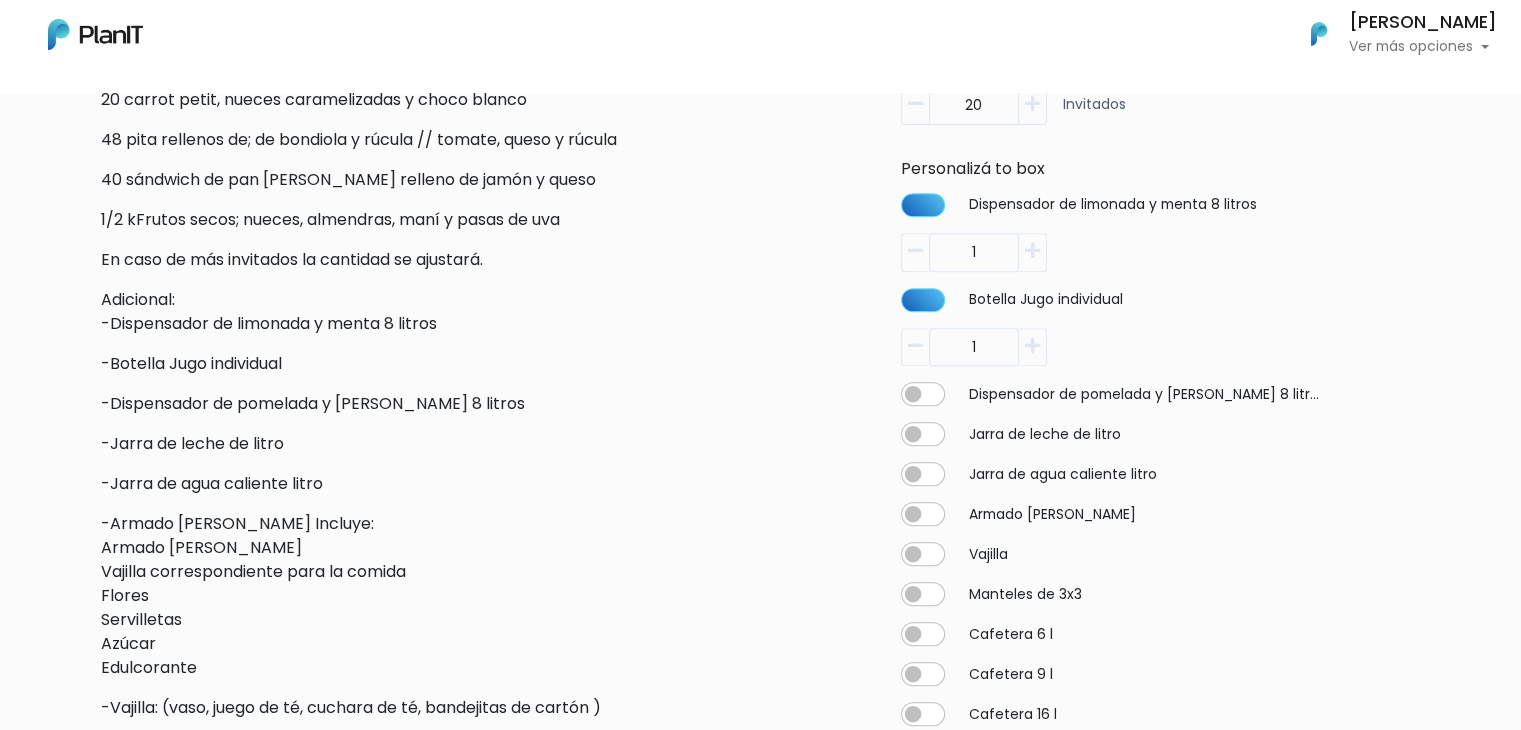 type on "1" 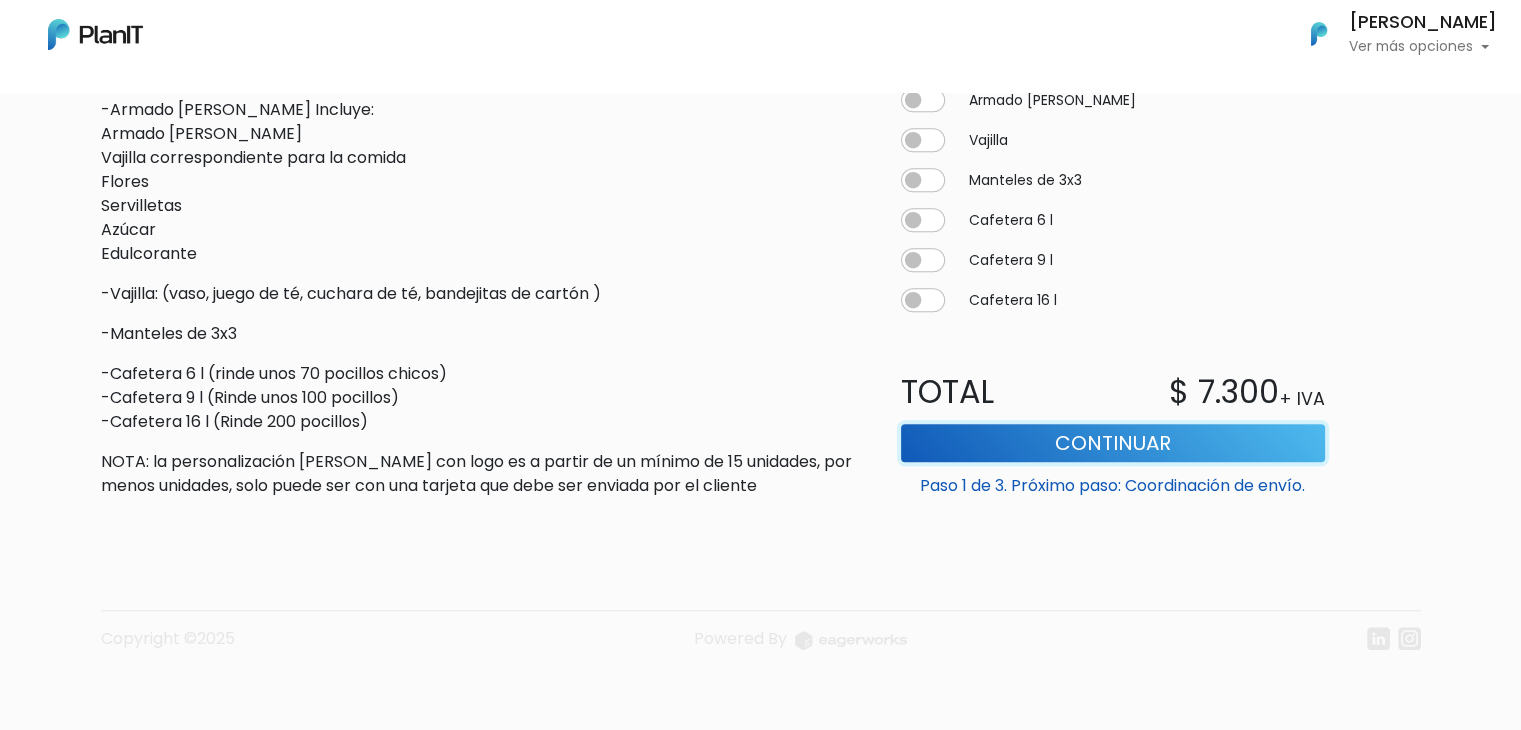 click on "Continuar" at bounding box center [1113, 443] 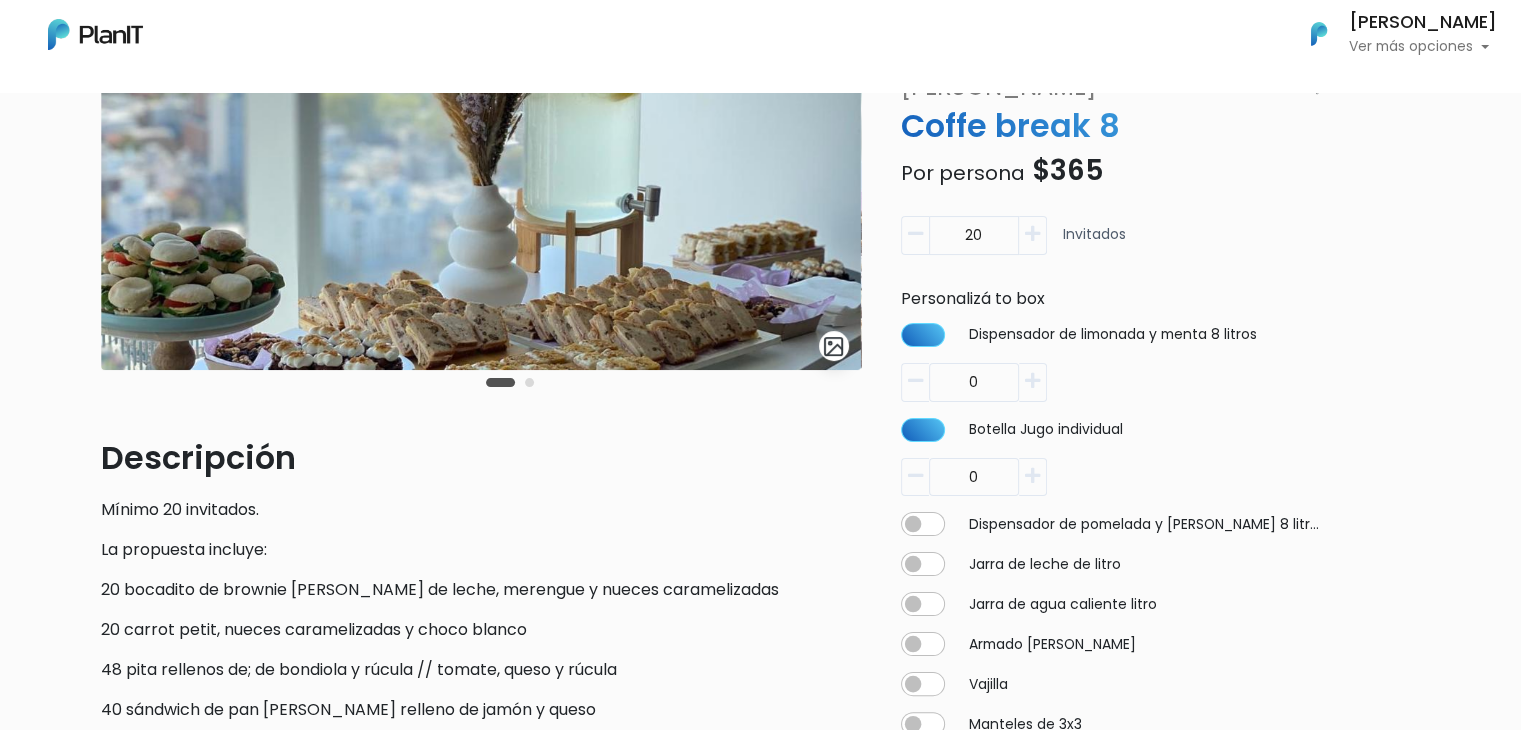 scroll, scrollTop: 180, scrollLeft: 0, axis: vertical 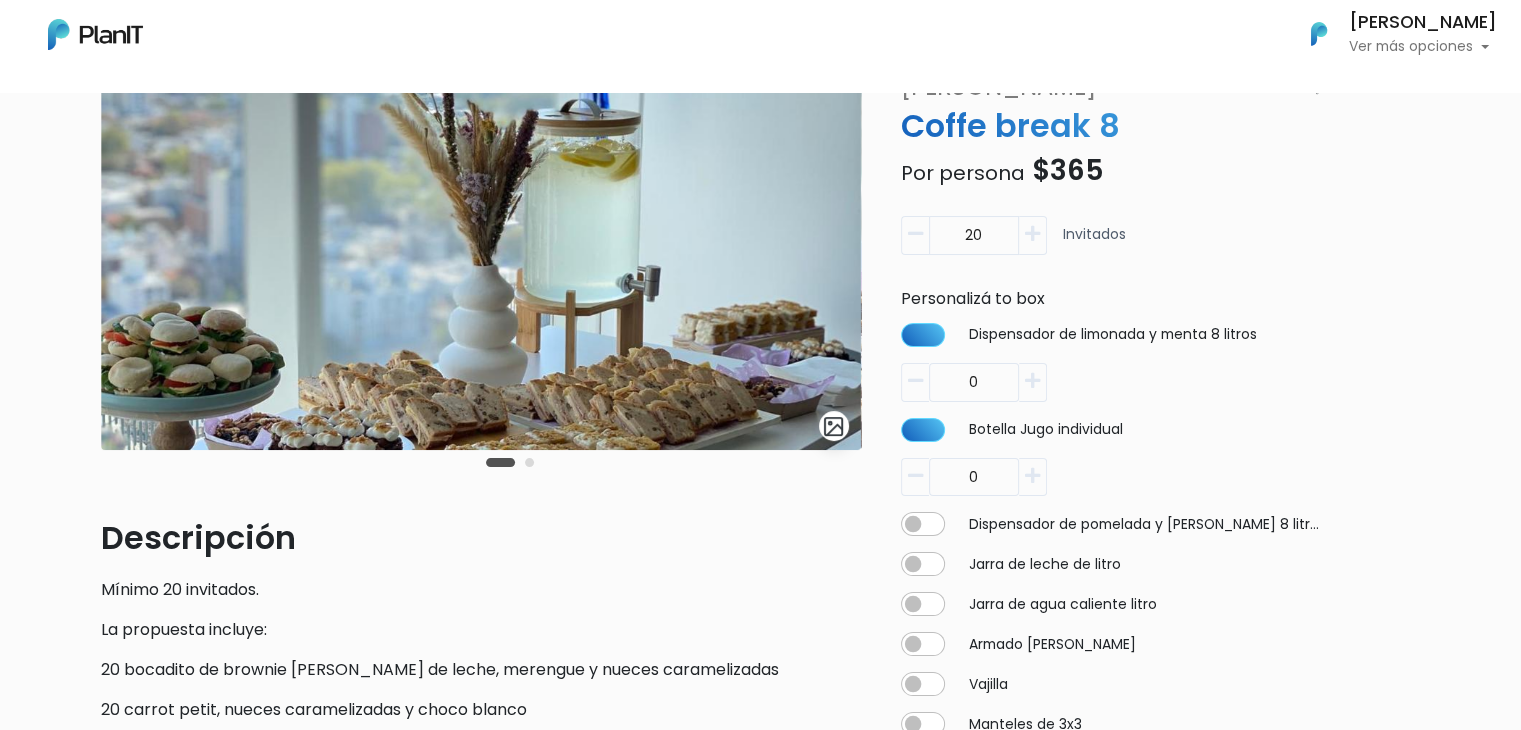 drag, startPoint x: 984, startPoint y: 386, endPoint x: 931, endPoint y: 377, distance: 53.75872 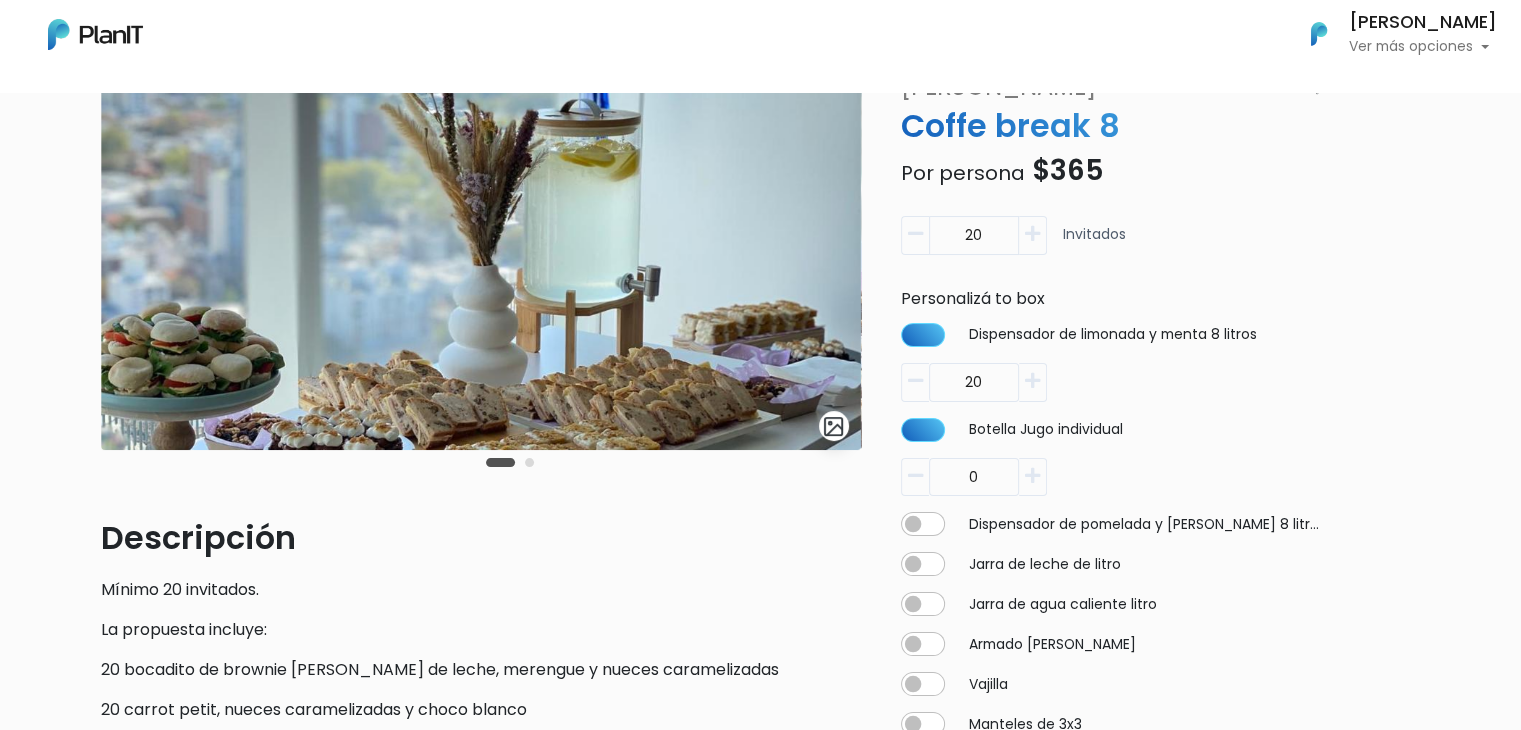 type on "20" 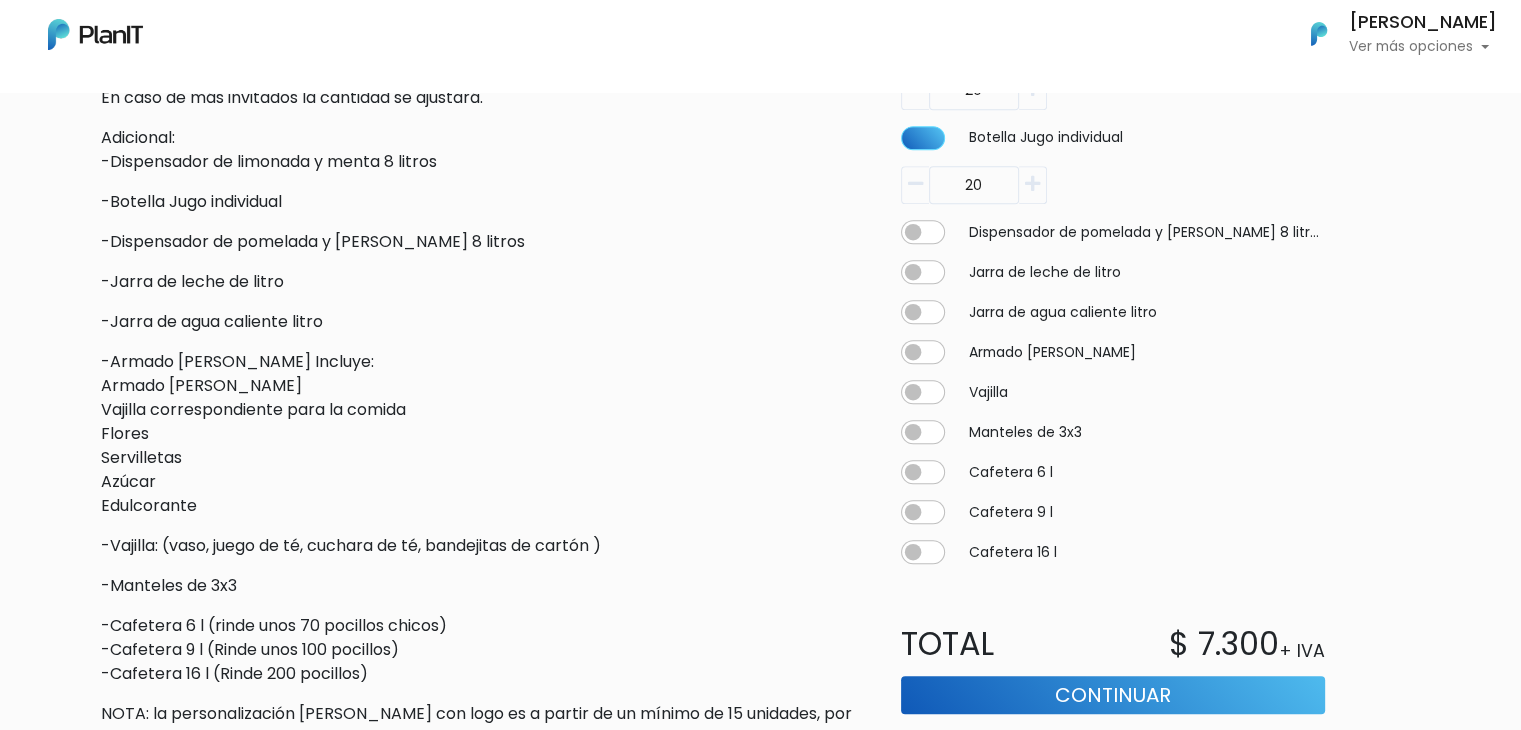scroll, scrollTop: 1204, scrollLeft: 0, axis: vertical 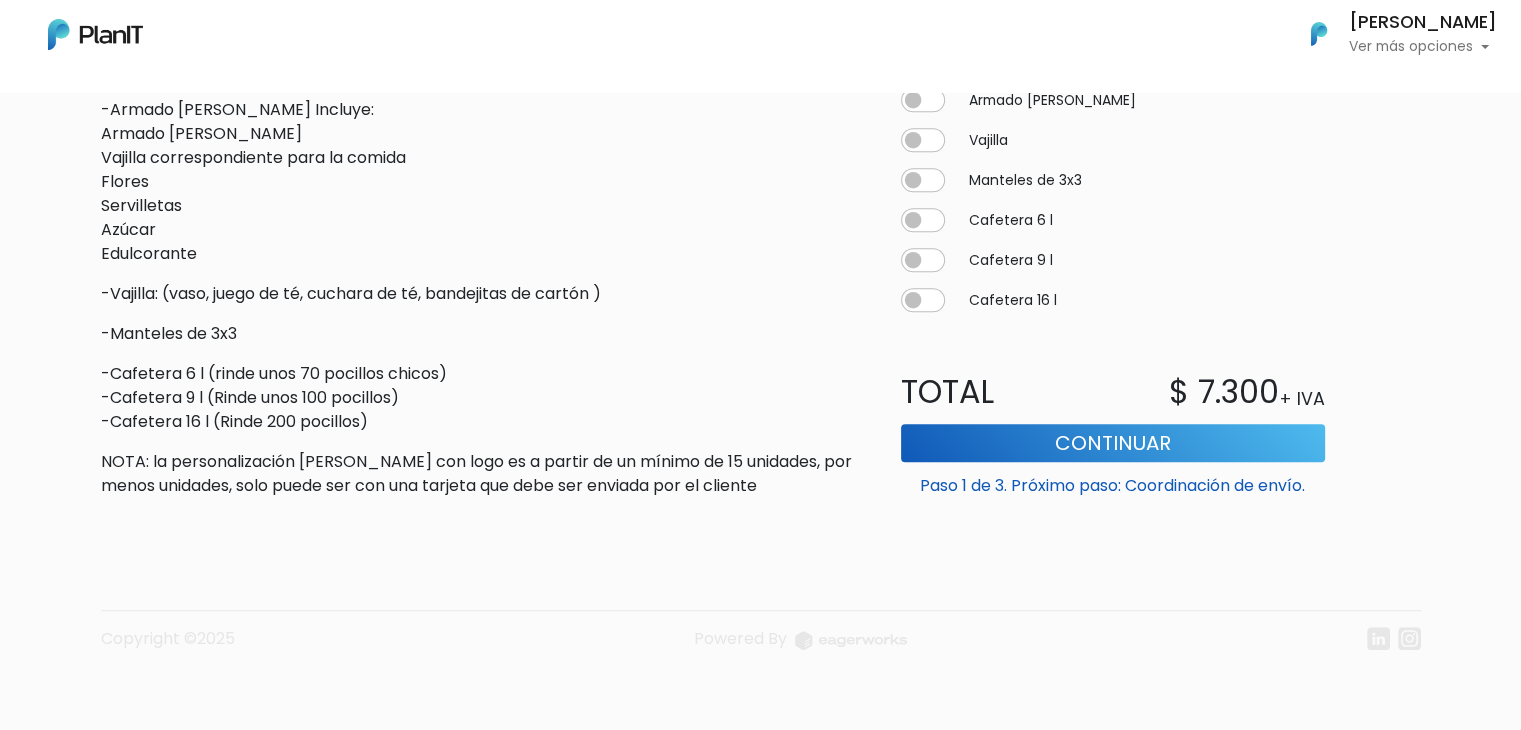 type on "20" 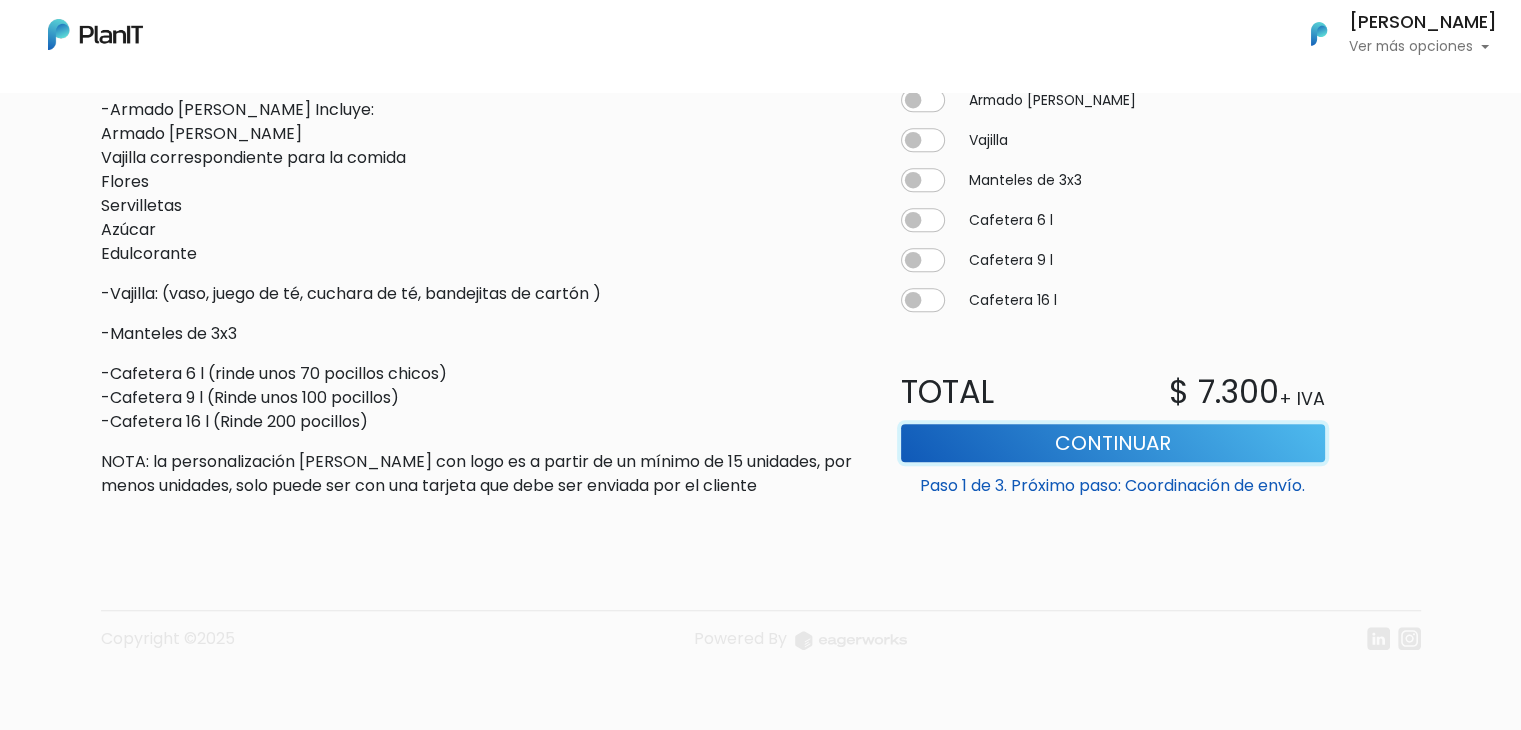 click on "Continuar" at bounding box center (1113, 443) 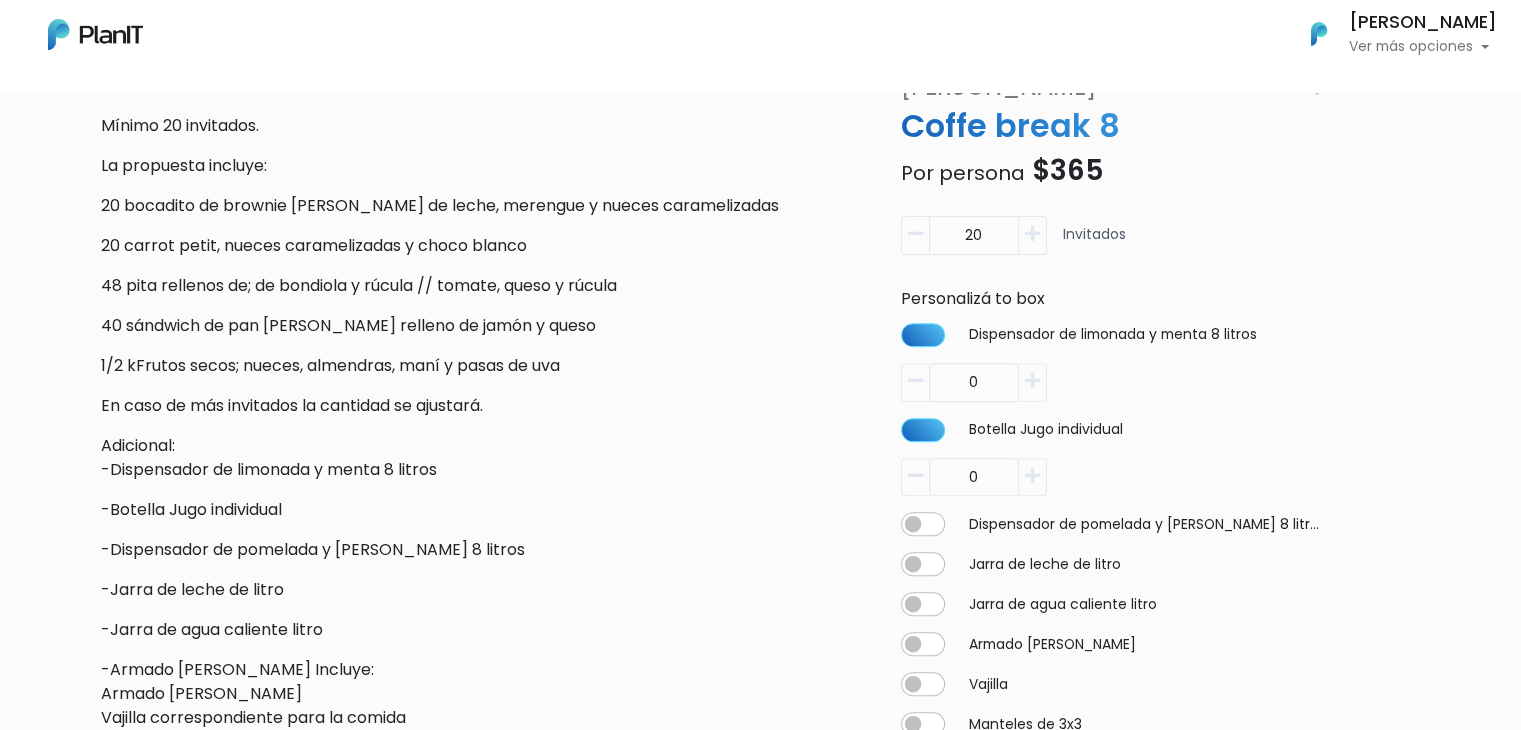 scroll, scrollTop: 412, scrollLeft: 0, axis: vertical 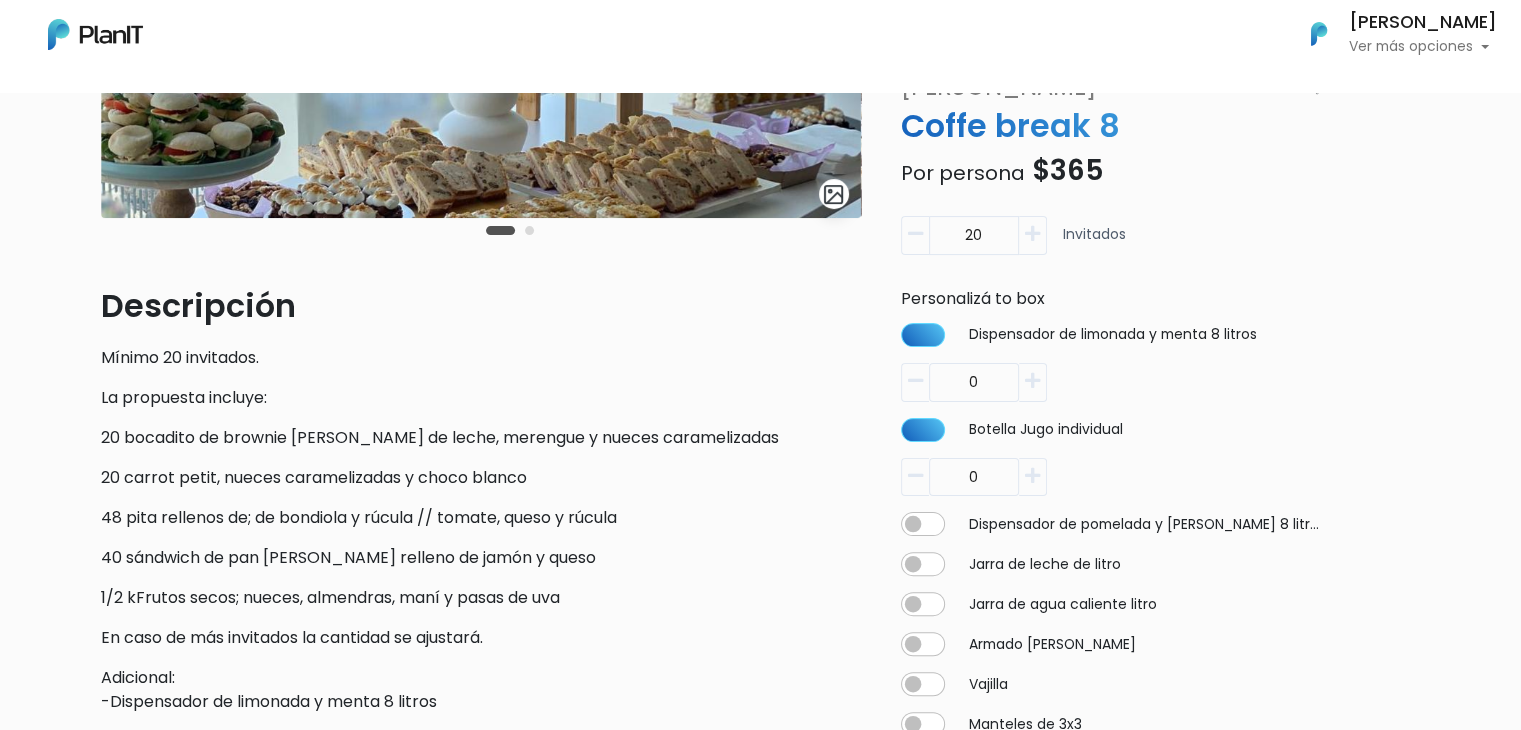 click on "20 bocadito de brownie petit, dulce de leche, merengue y nueces caramelizadas" at bounding box center [481, 438] 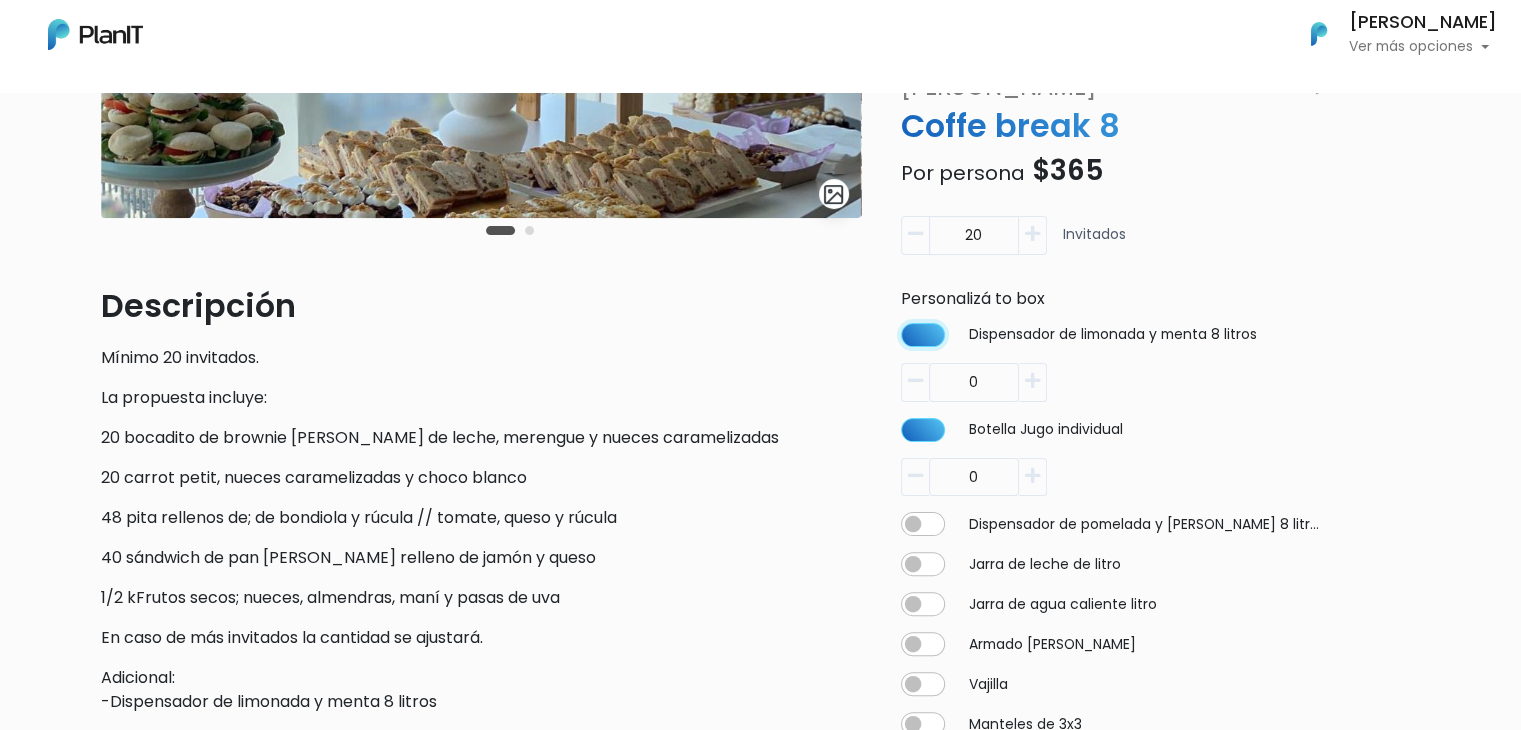 click at bounding box center [923, 335] 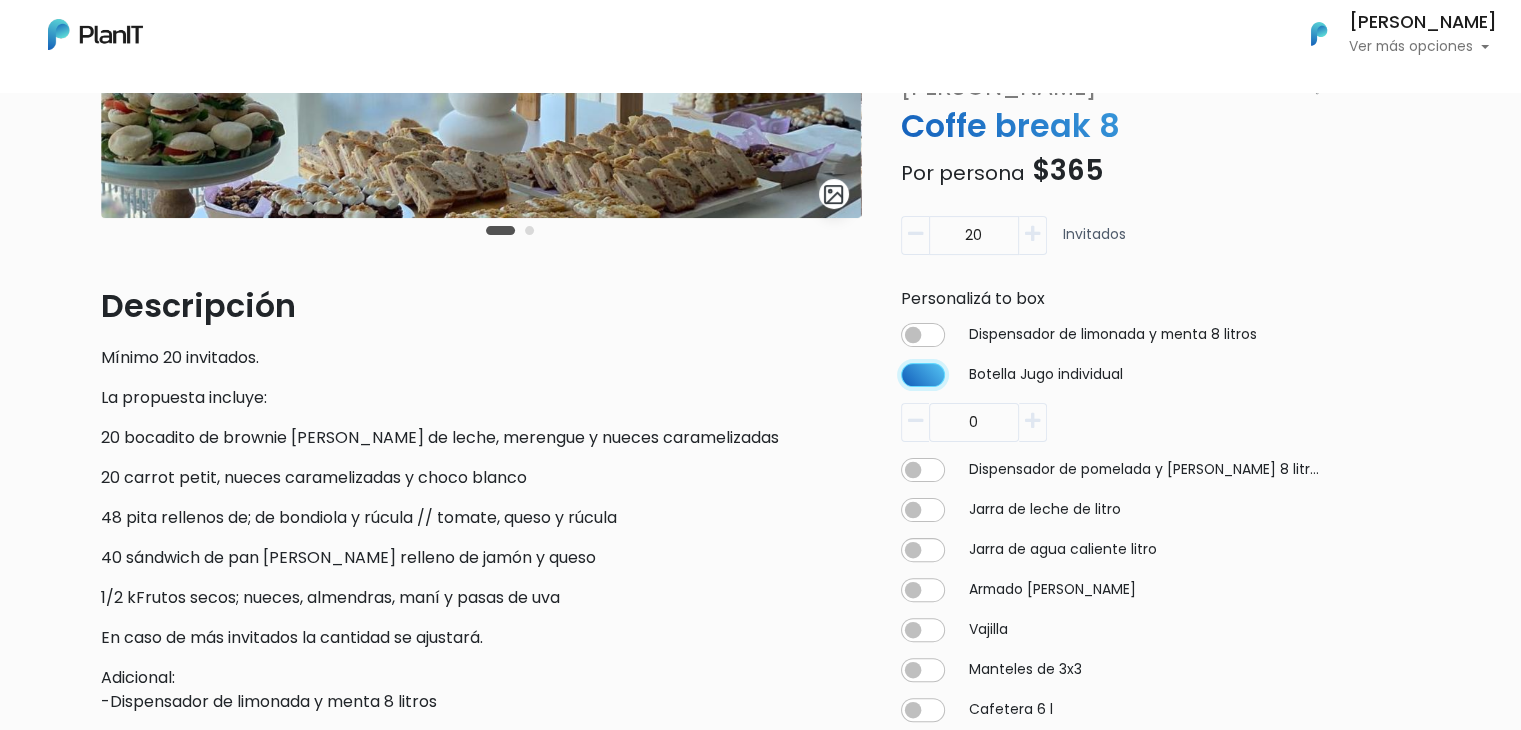 click at bounding box center (923, 335) 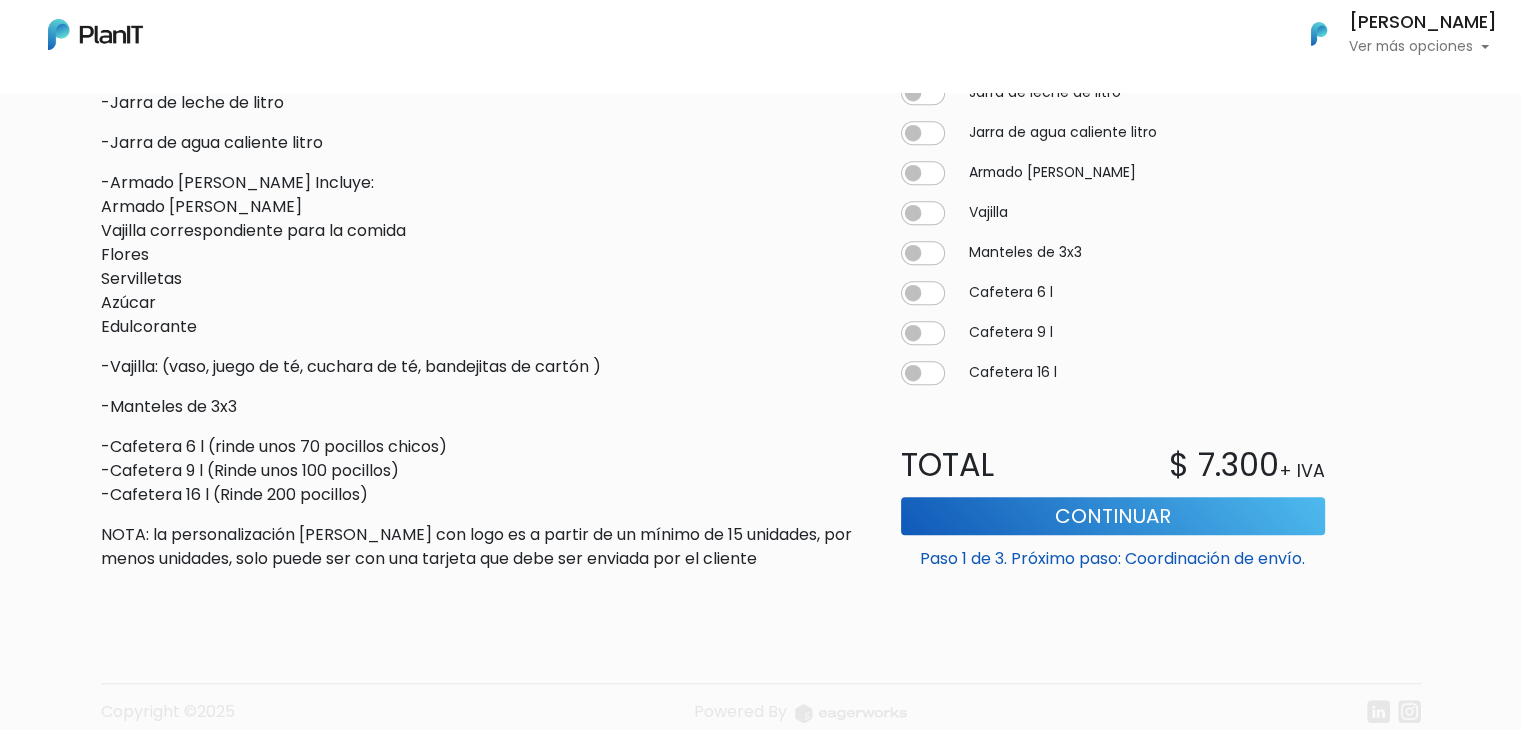 scroll, scrollTop: 1144, scrollLeft: 0, axis: vertical 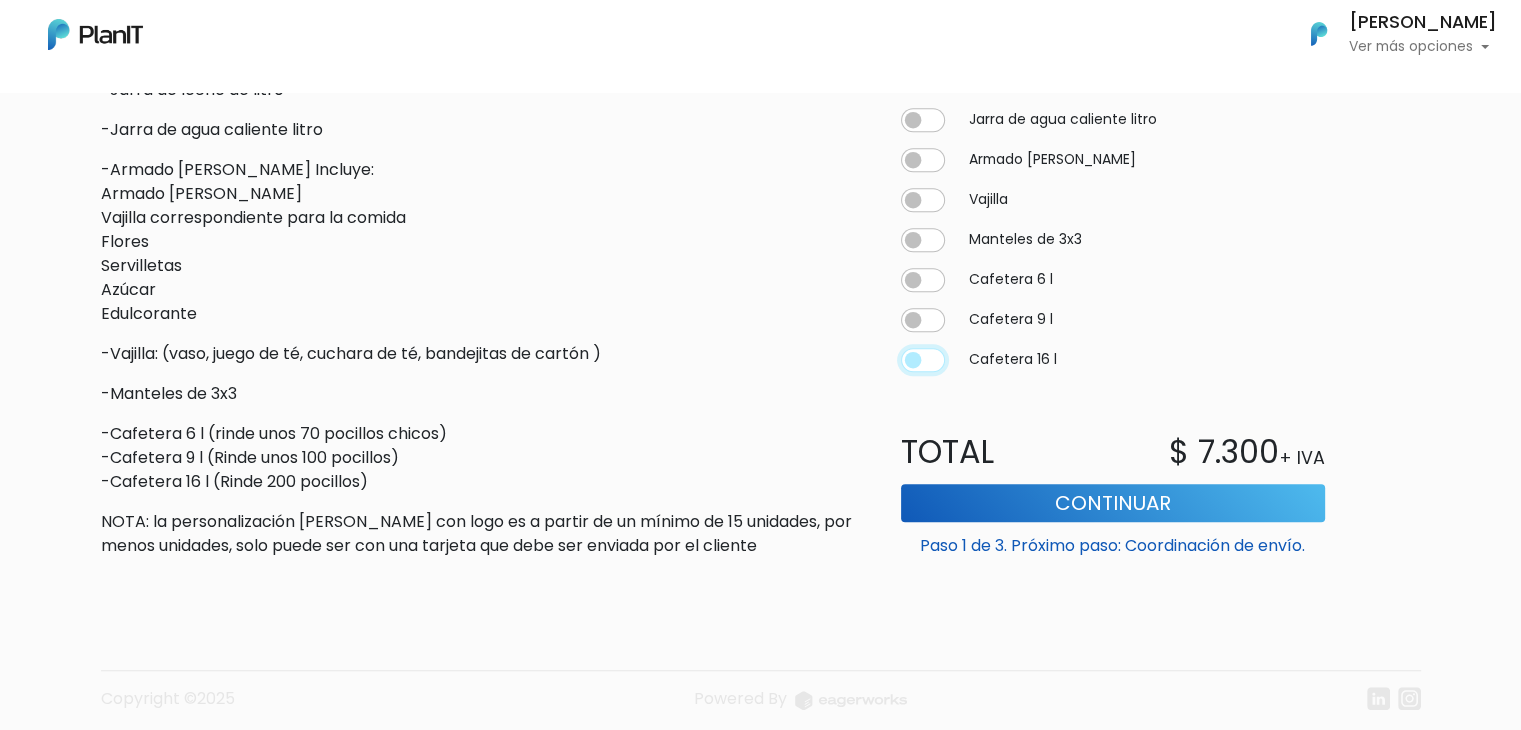 click at bounding box center (923, -40) 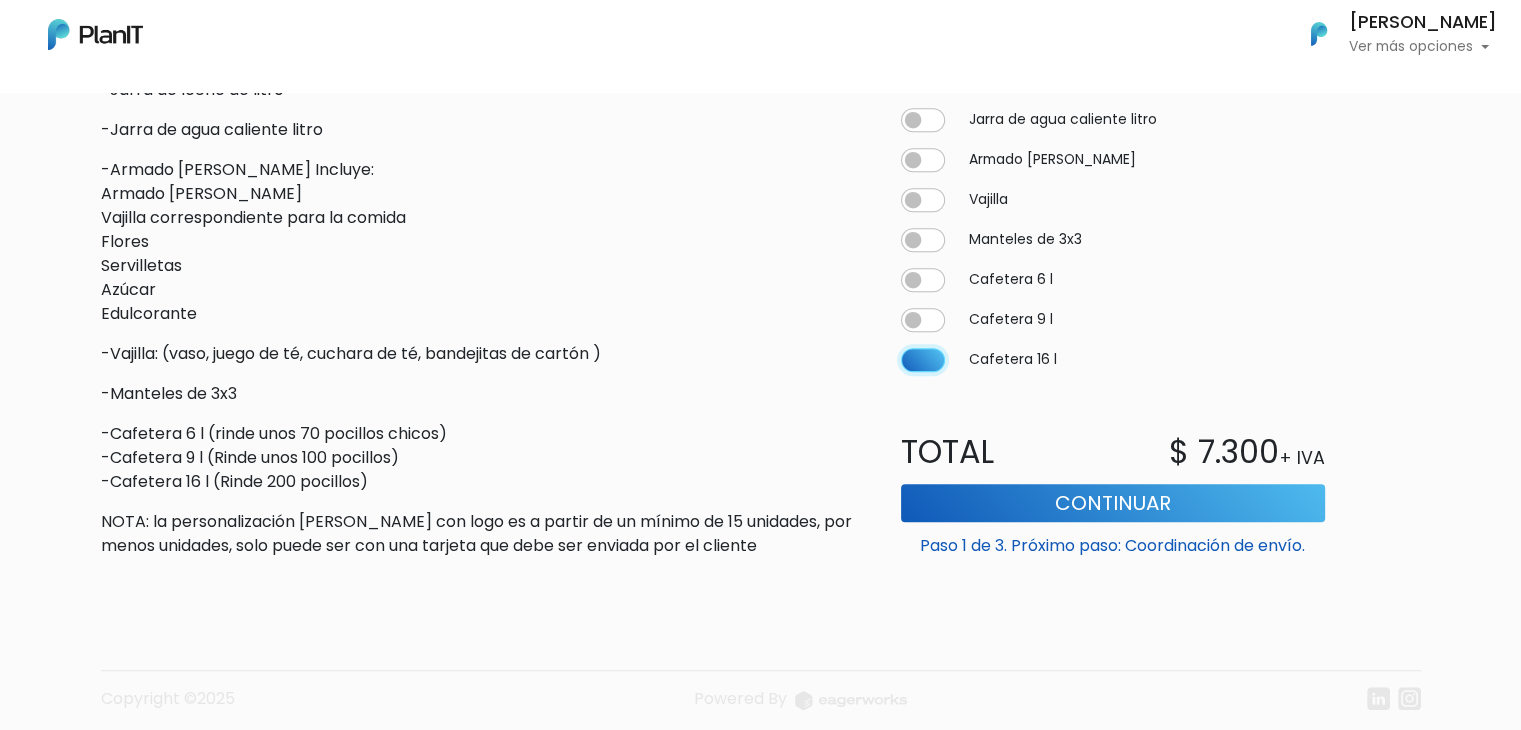 type on "20" 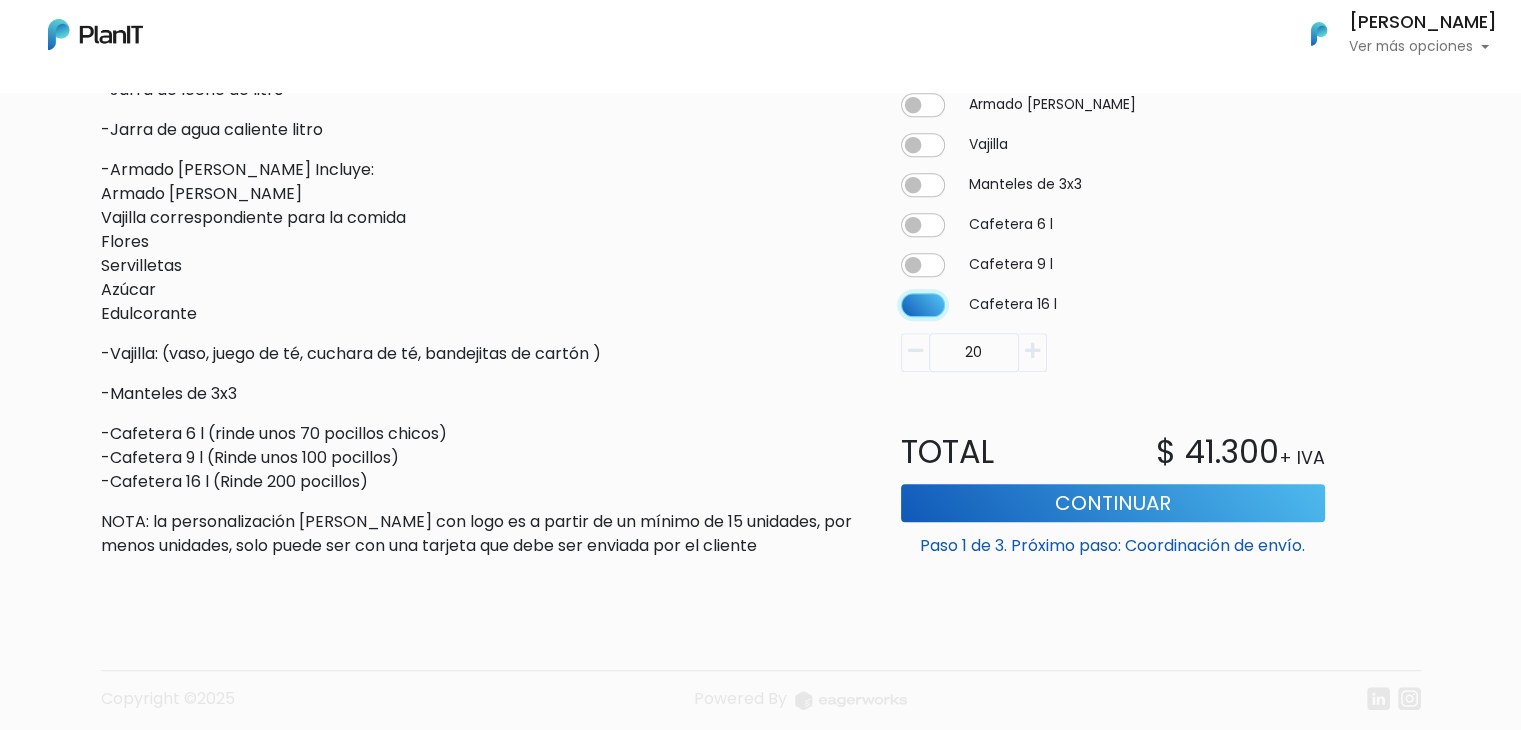 click at bounding box center [923, -95] 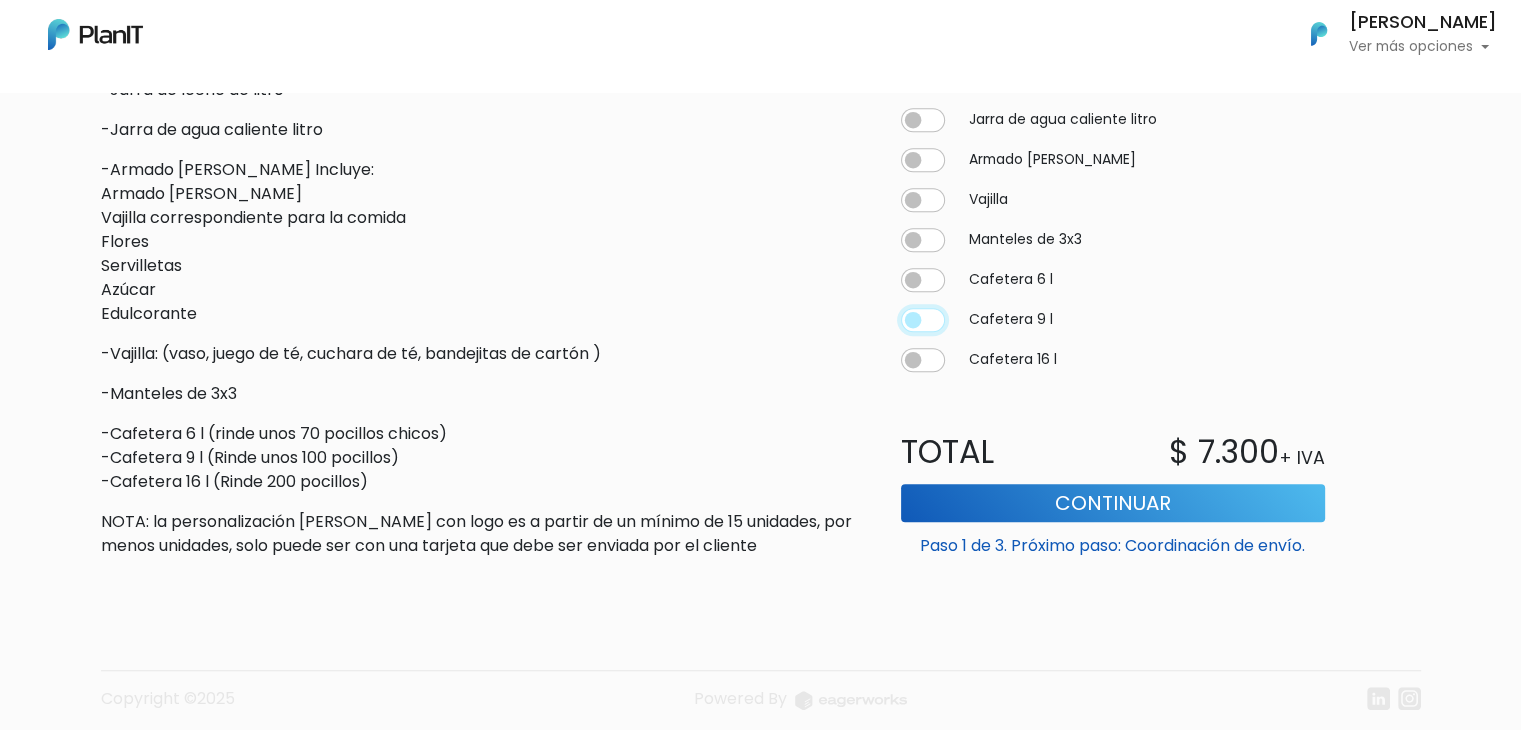 click at bounding box center [923, -40] 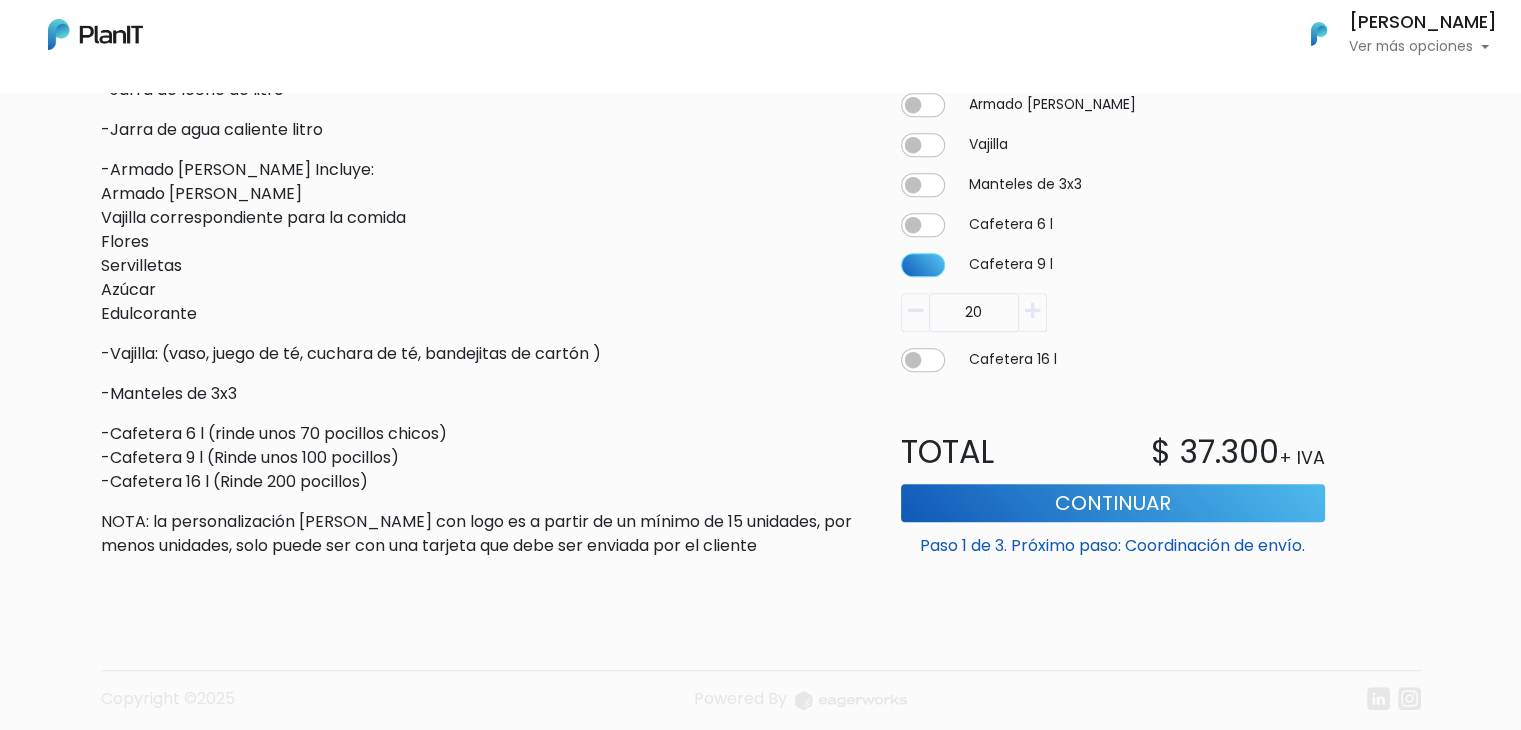 click on "20" at bounding box center [0, 0] 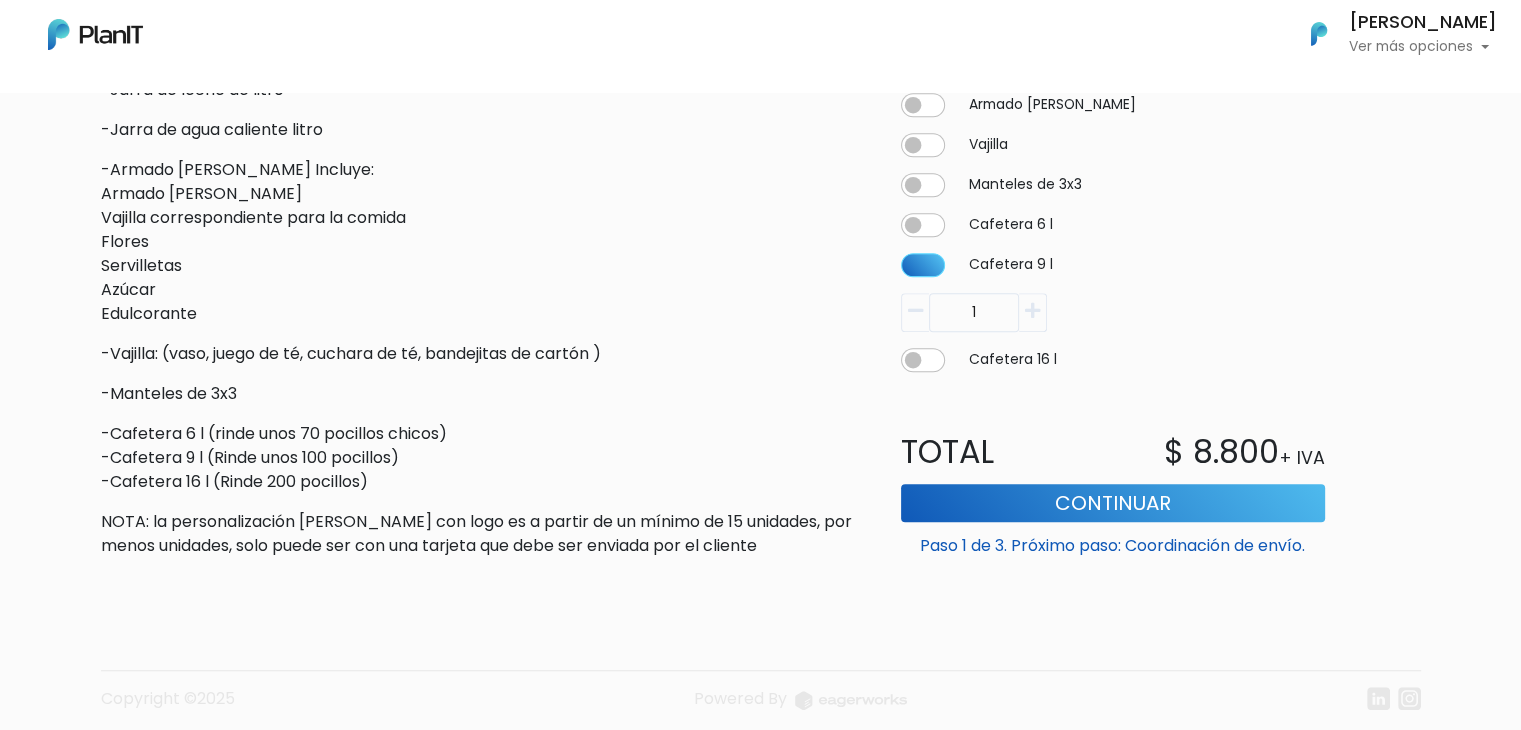 type on "1" 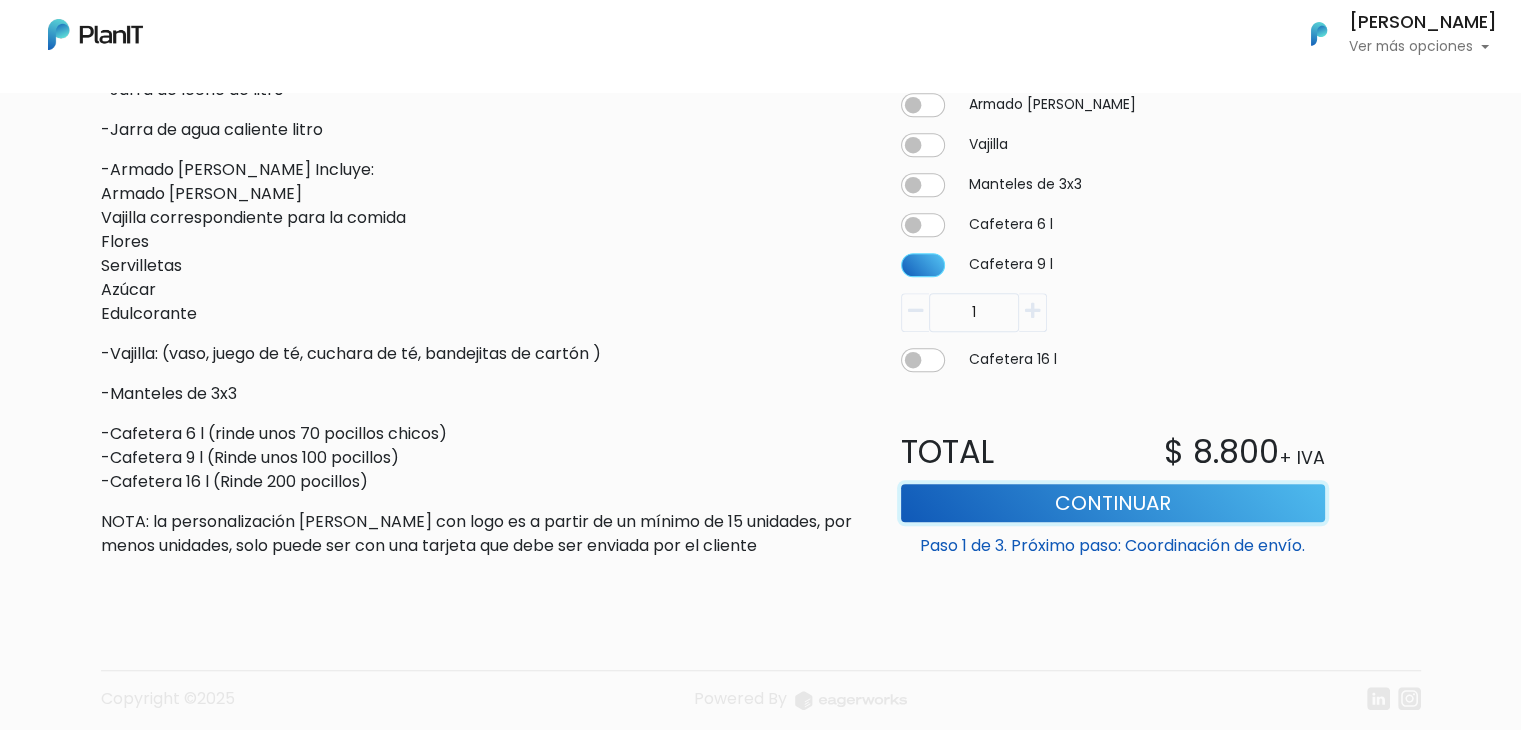 click on "Continuar" at bounding box center (1113, 503) 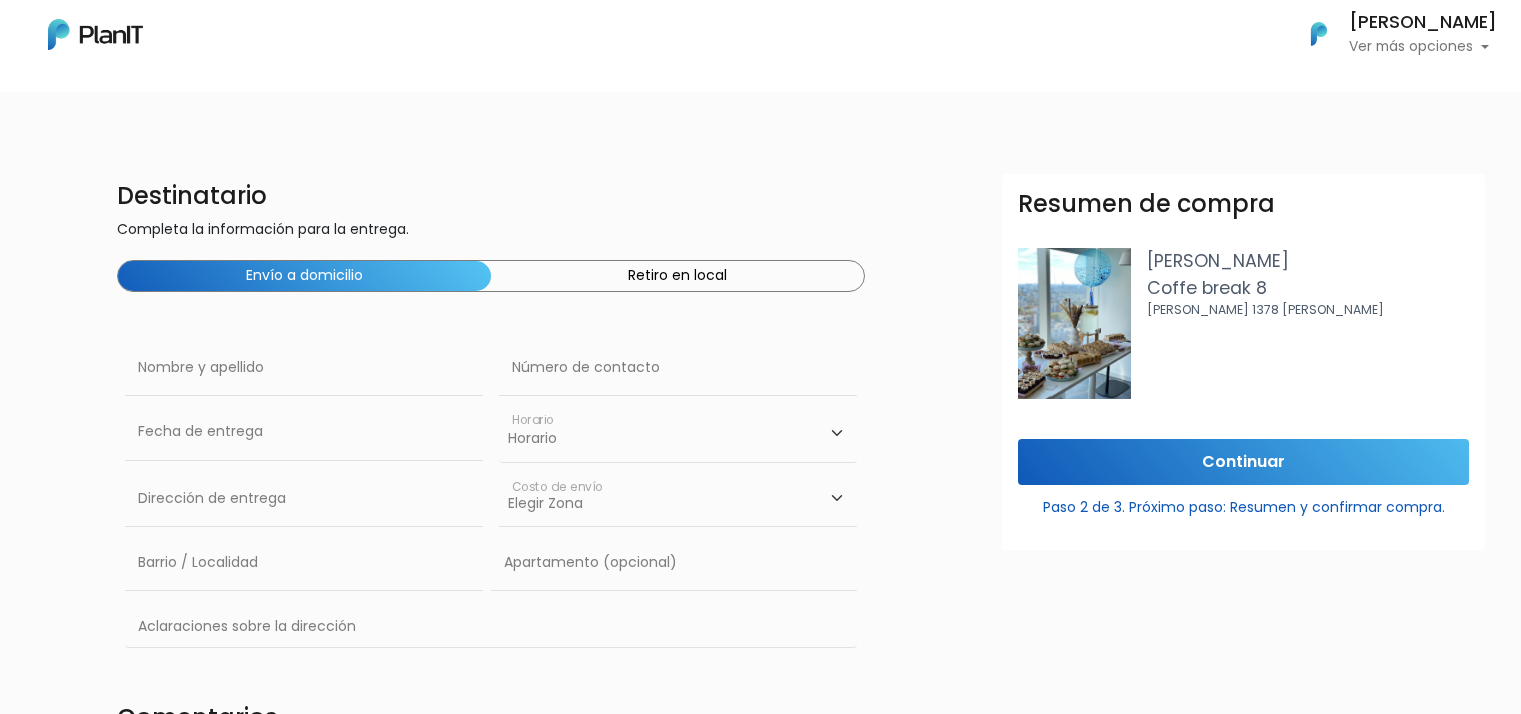 scroll, scrollTop: 0, scrollLeft: 0, axis: both 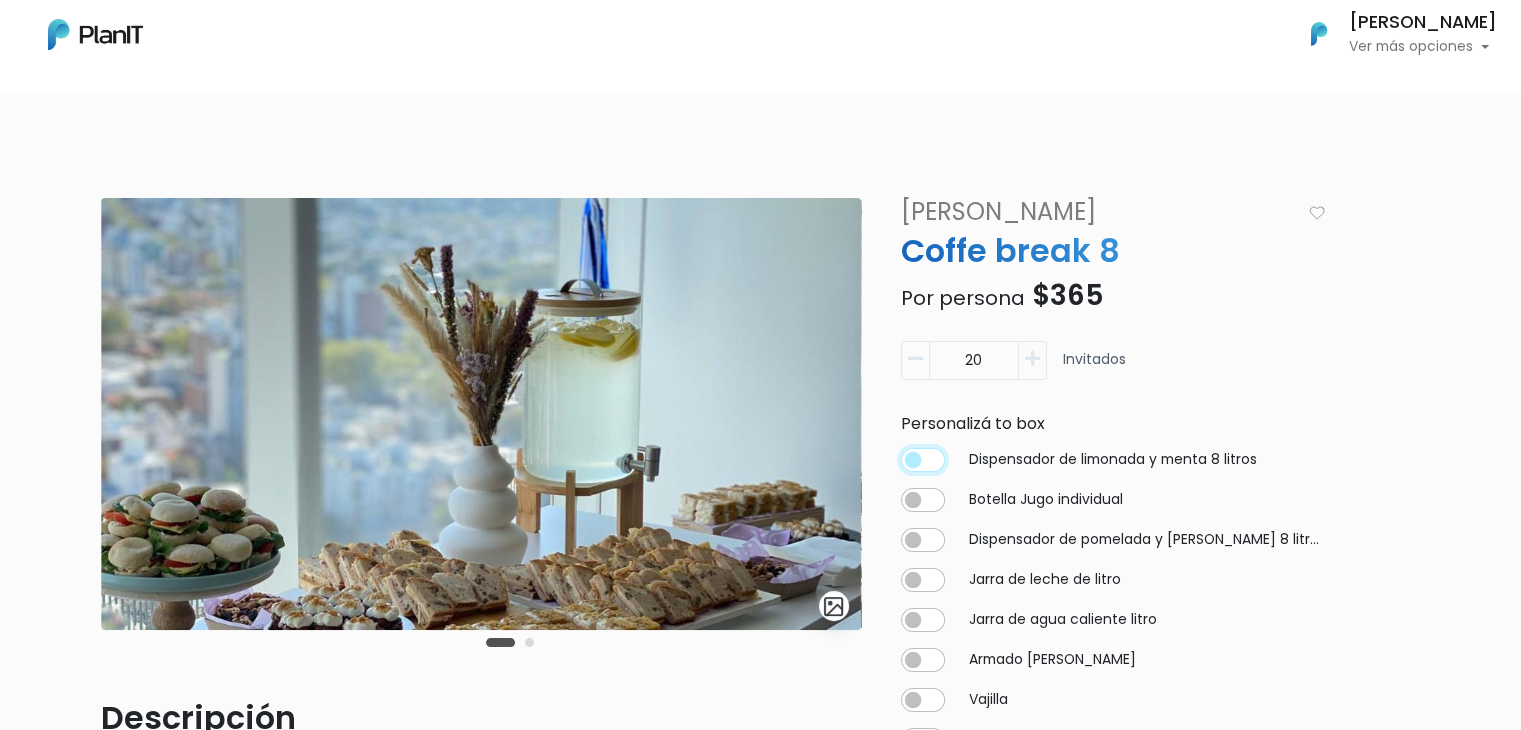 click at bounding box center (923, 460) 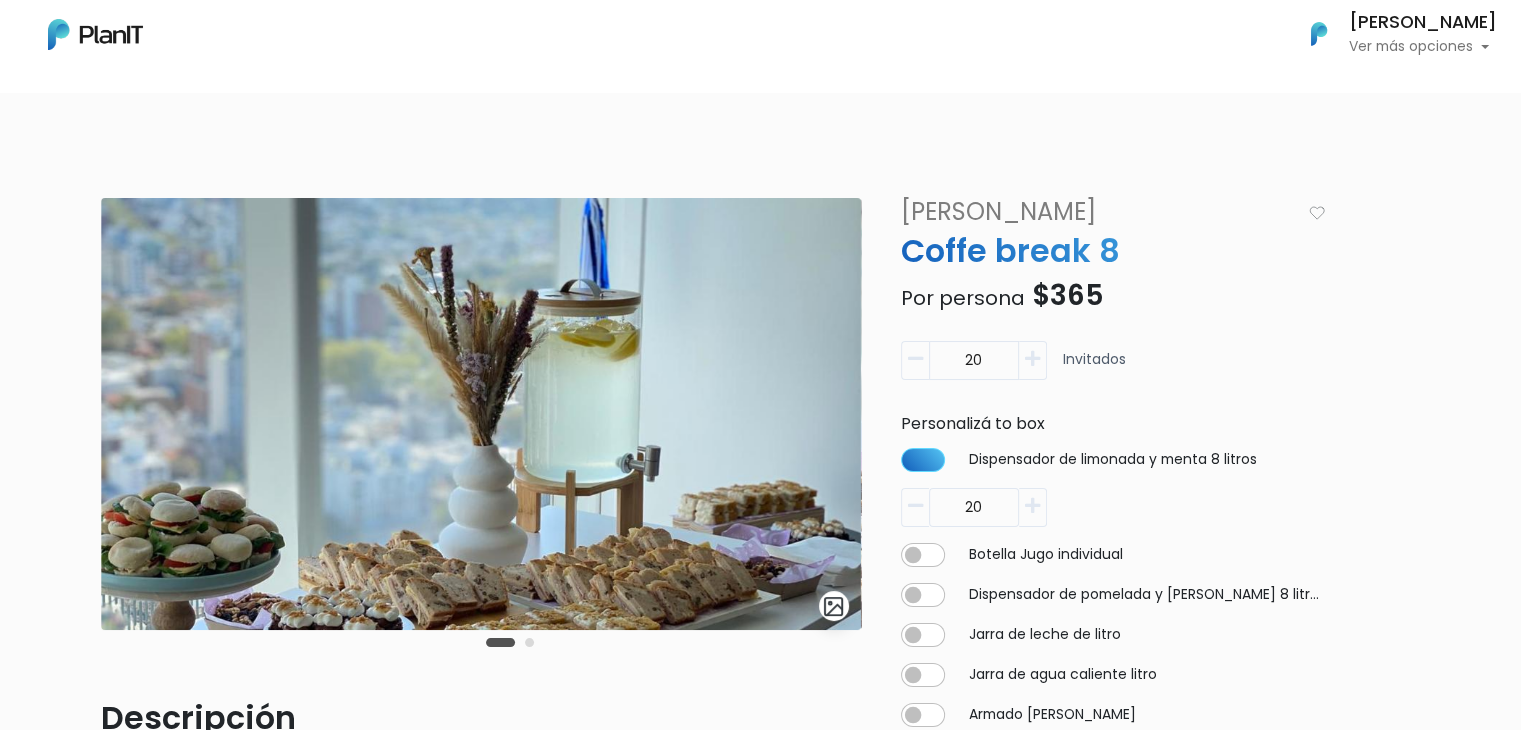 click on "20" at bounding box center (974, 507) 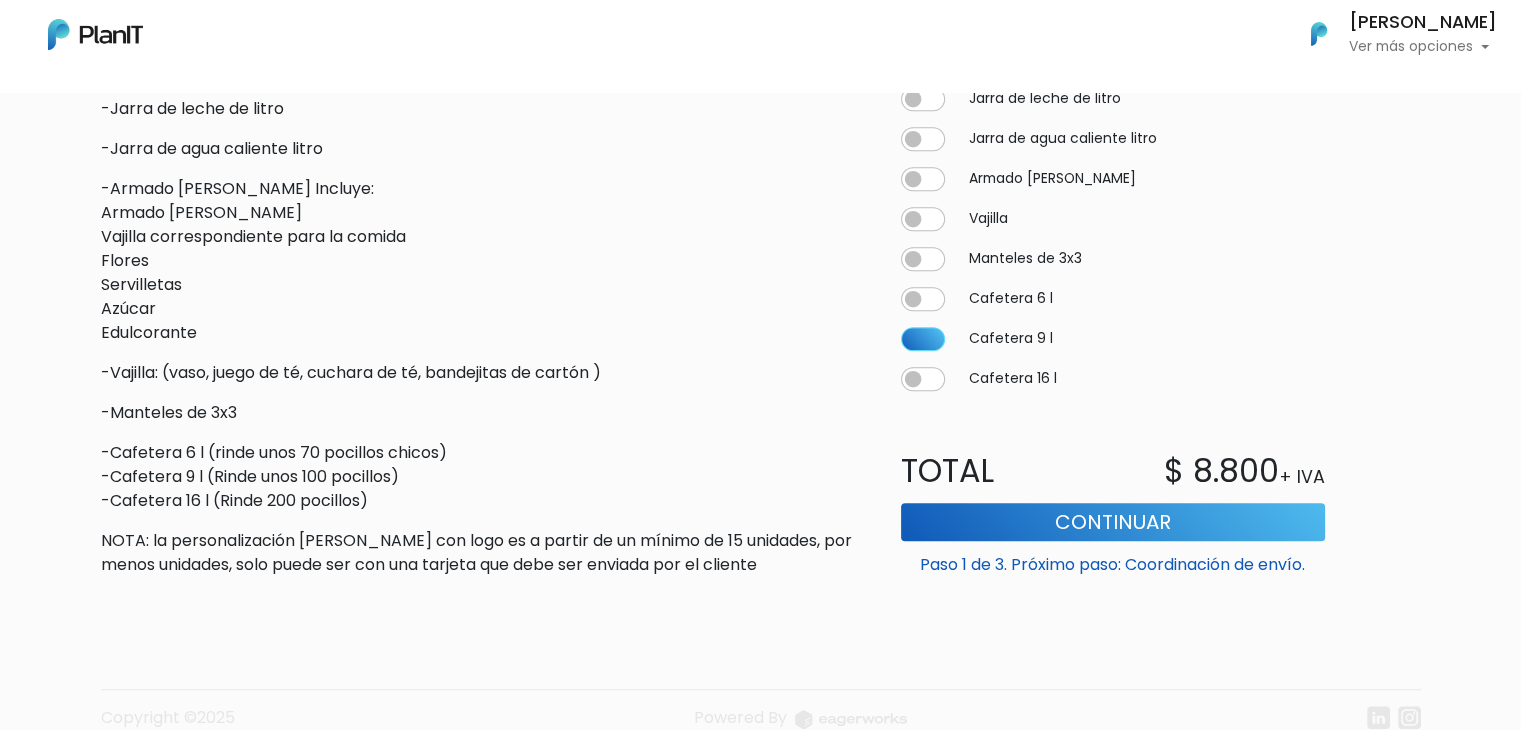 scroll, scrollTop: 1129, scrollLeft: 0, axis: vertical 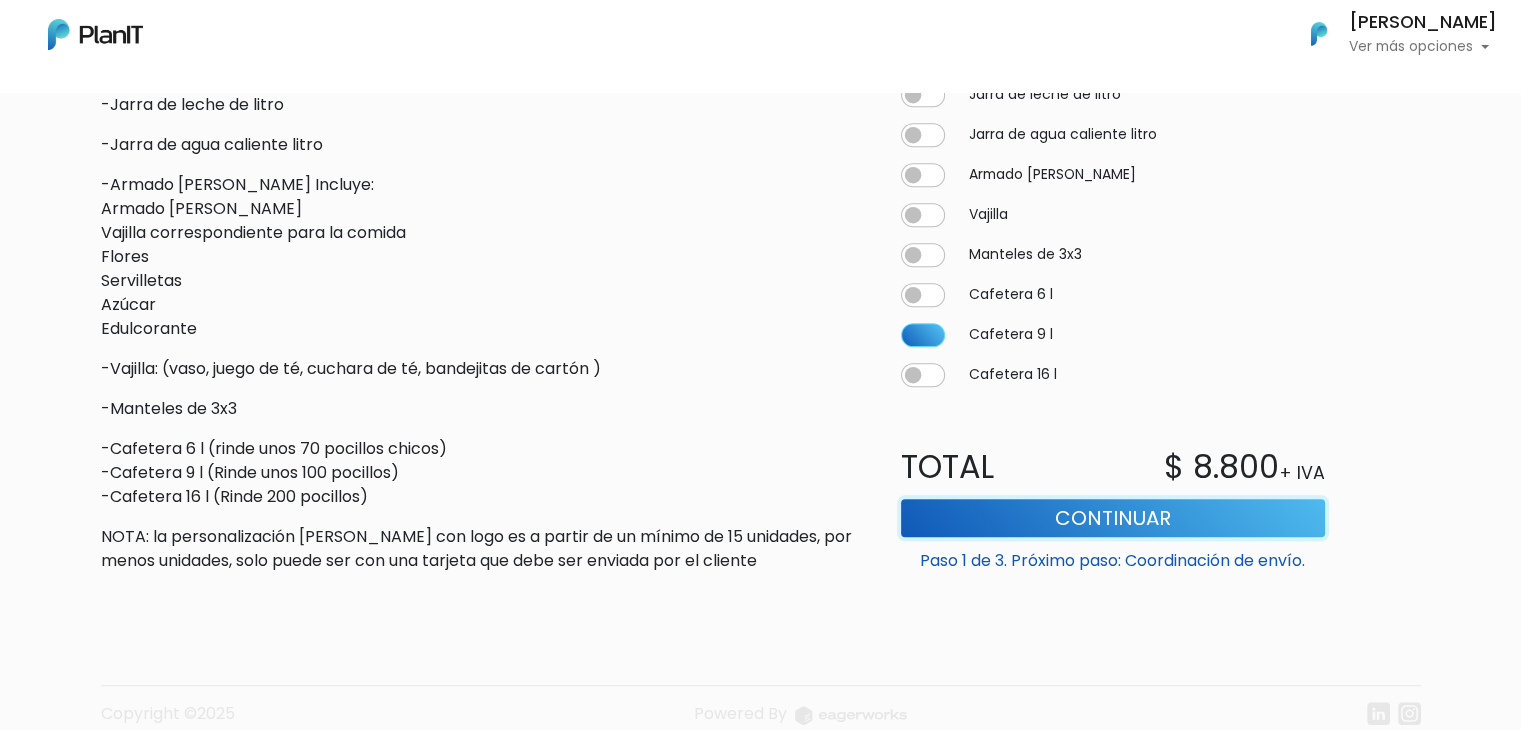click on "Continuar" at bounding box center [1113, 518] 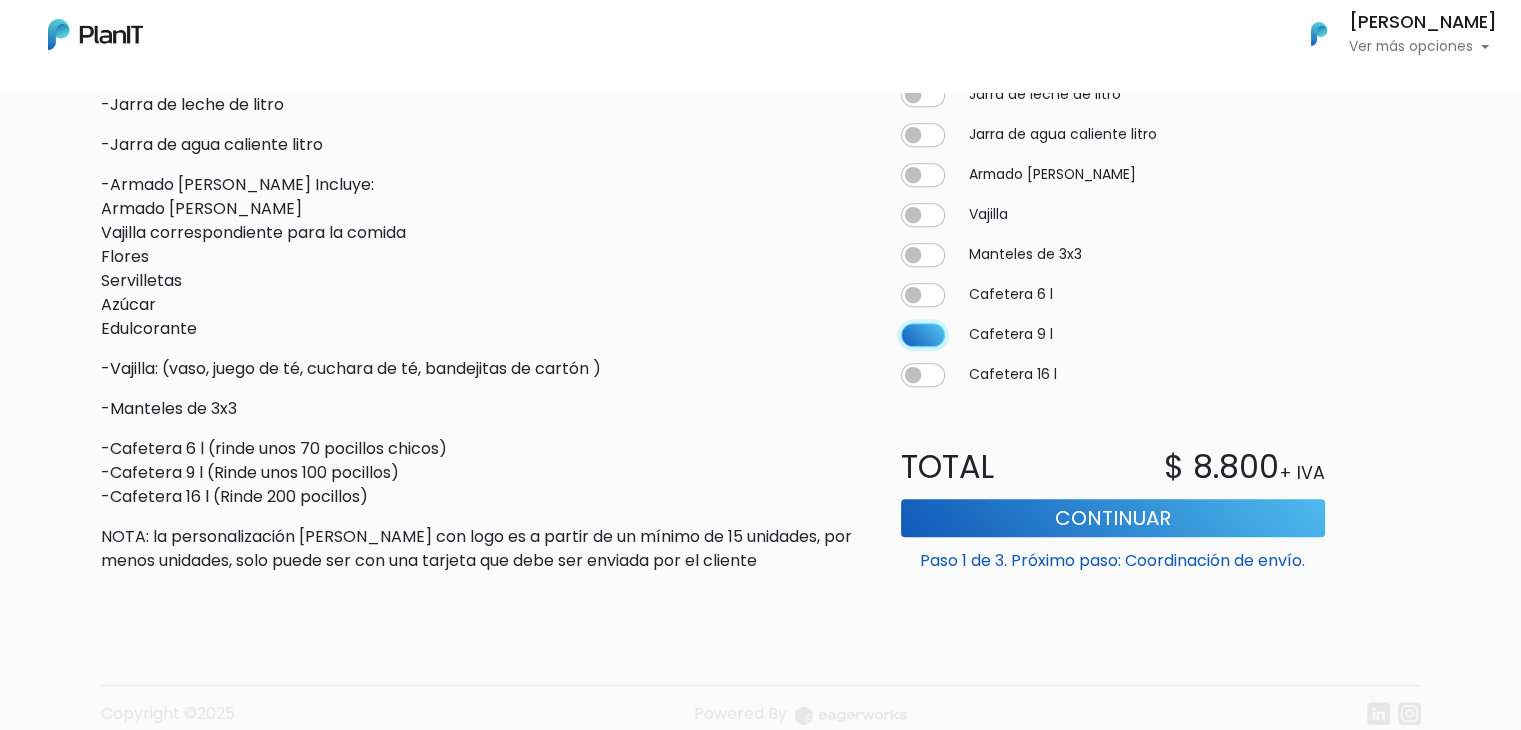 click at bounding box center (923, -80) 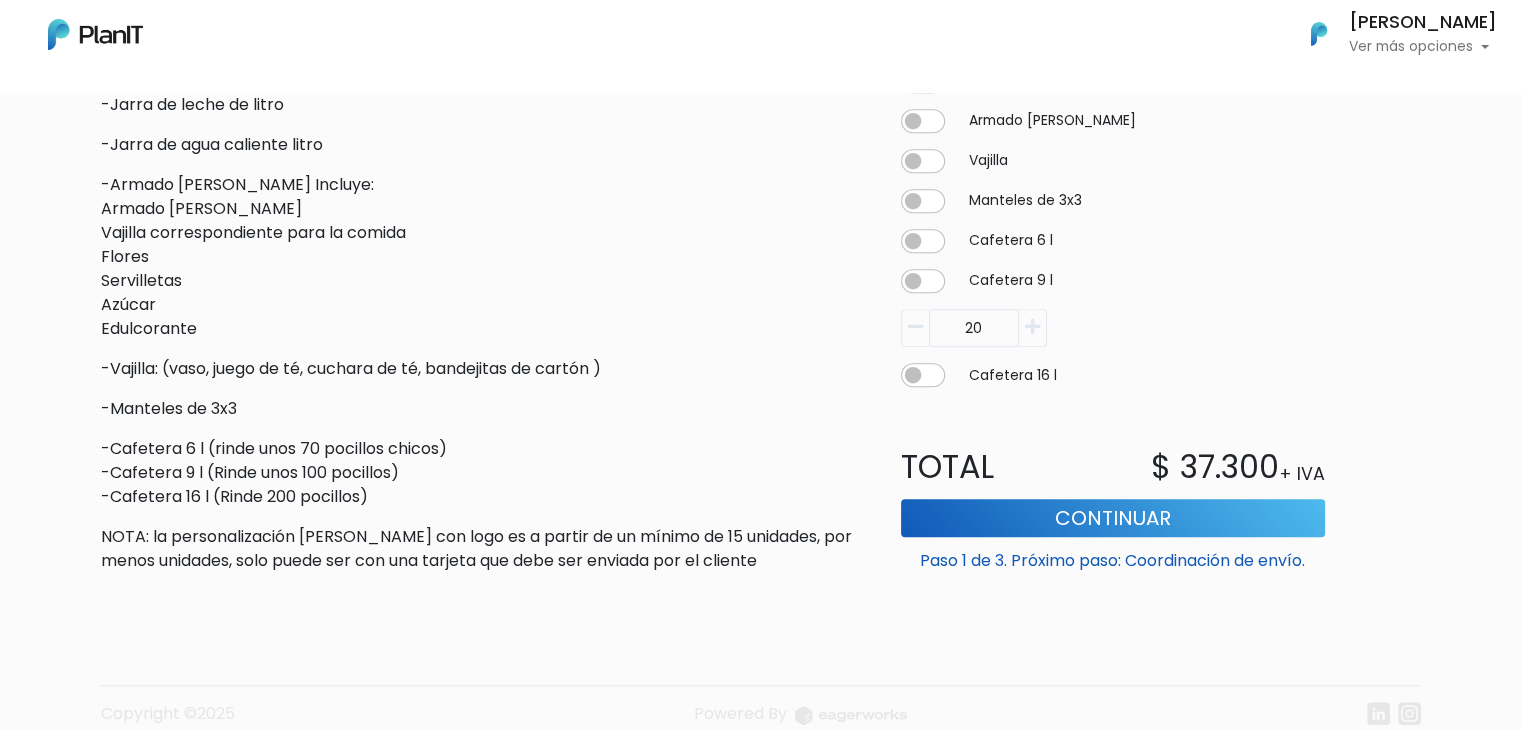 click on "20" at bounding box center (1113, 327) 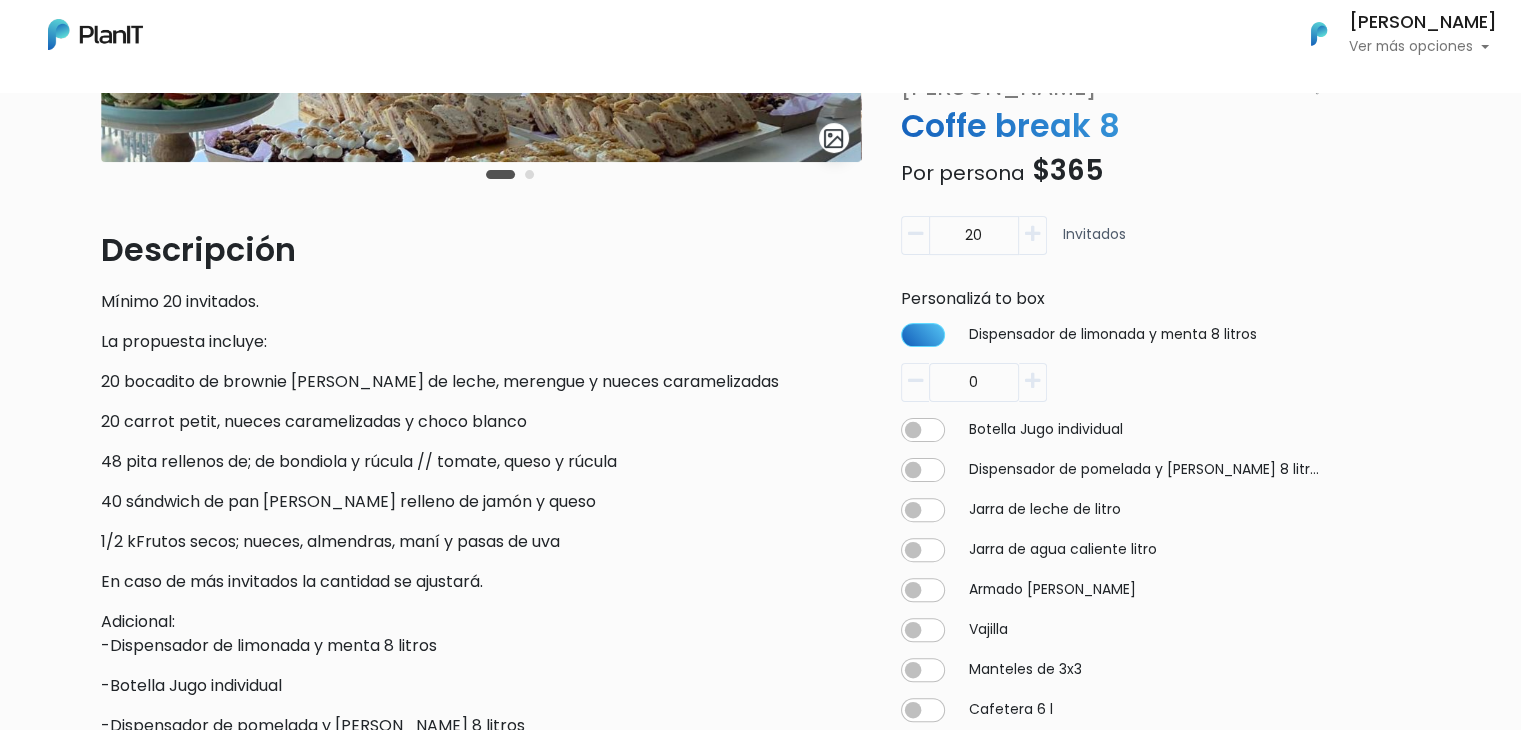 scroll, scrollTop: 470, scrollLeft: 0, axis: vertical 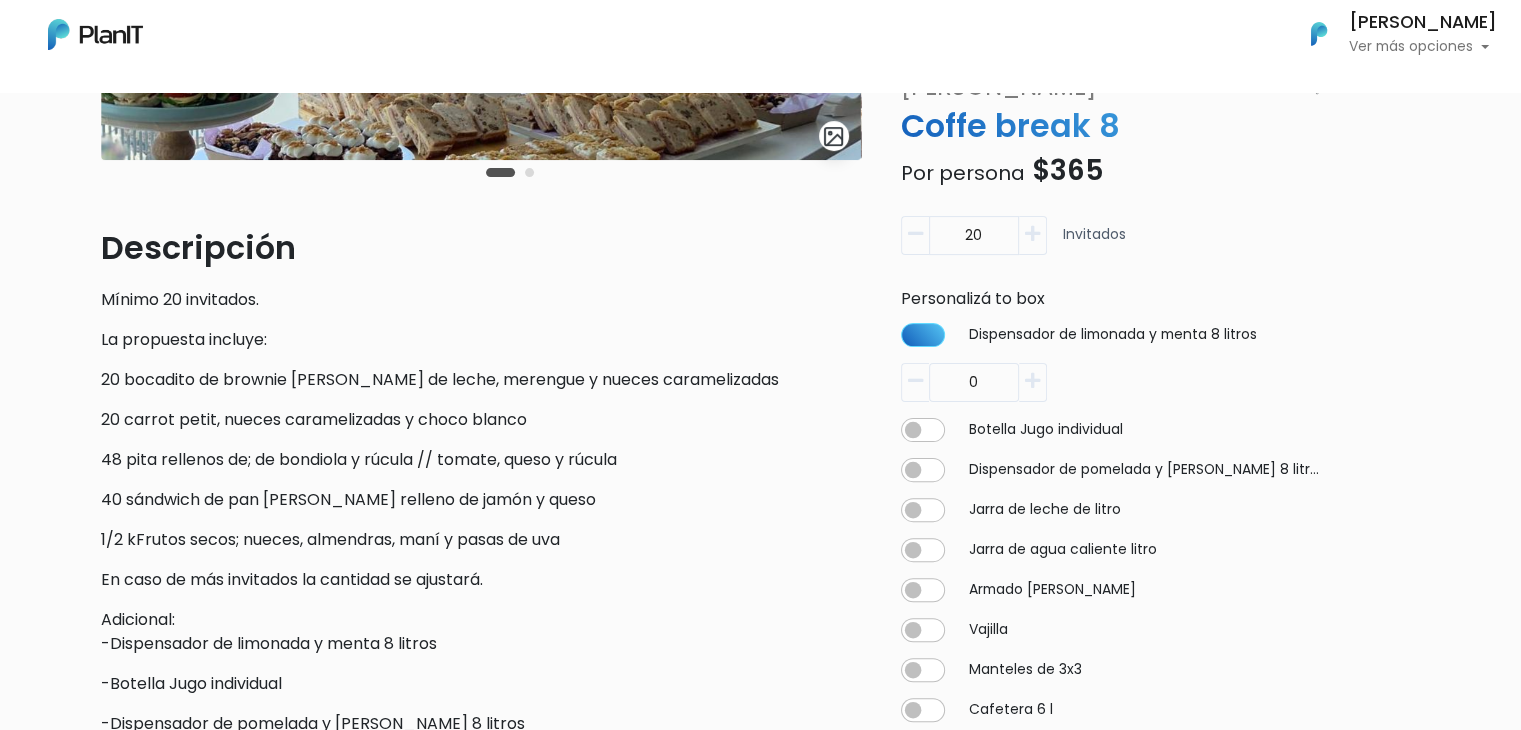 type 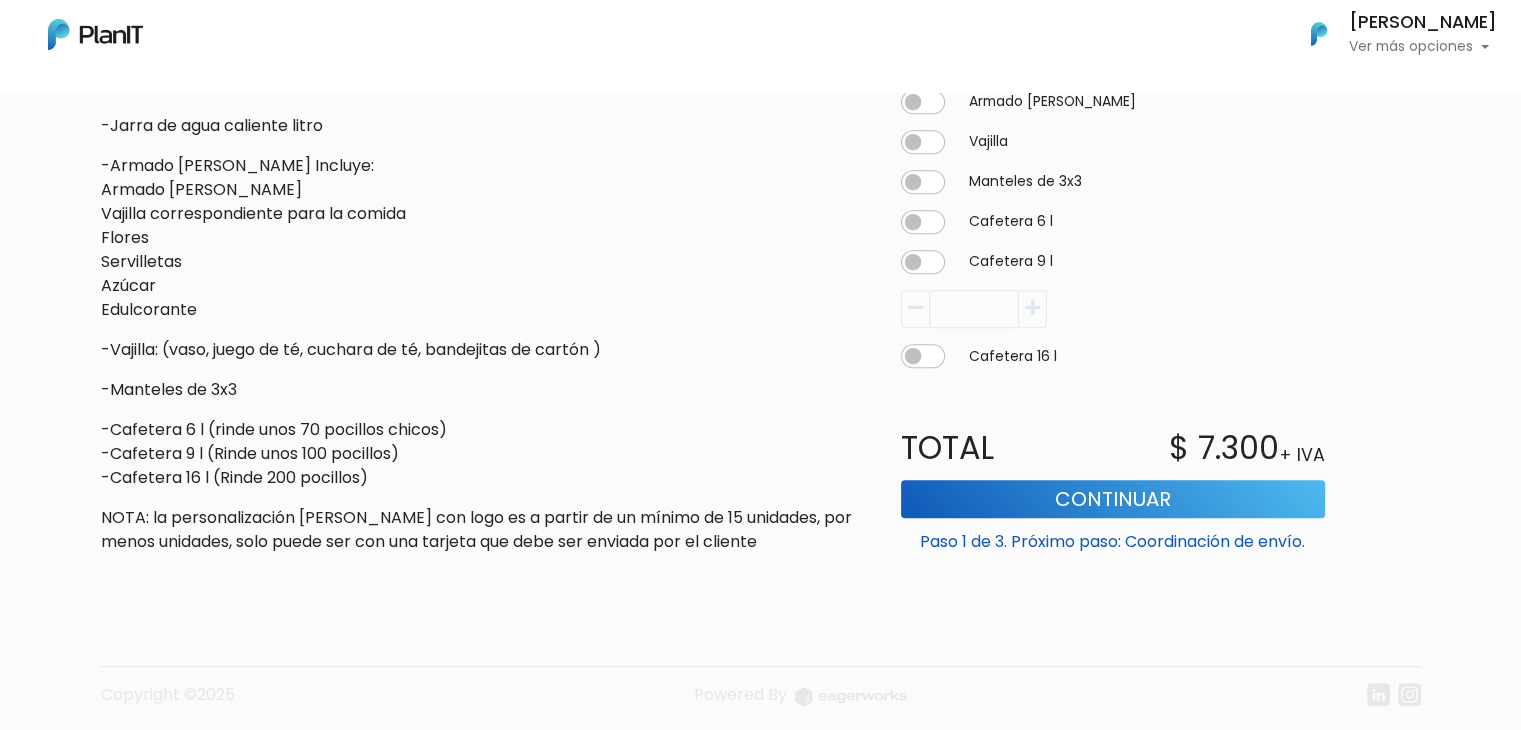 scroll, scrollTop: 1204, scrollLeft: 0, axis: vertical 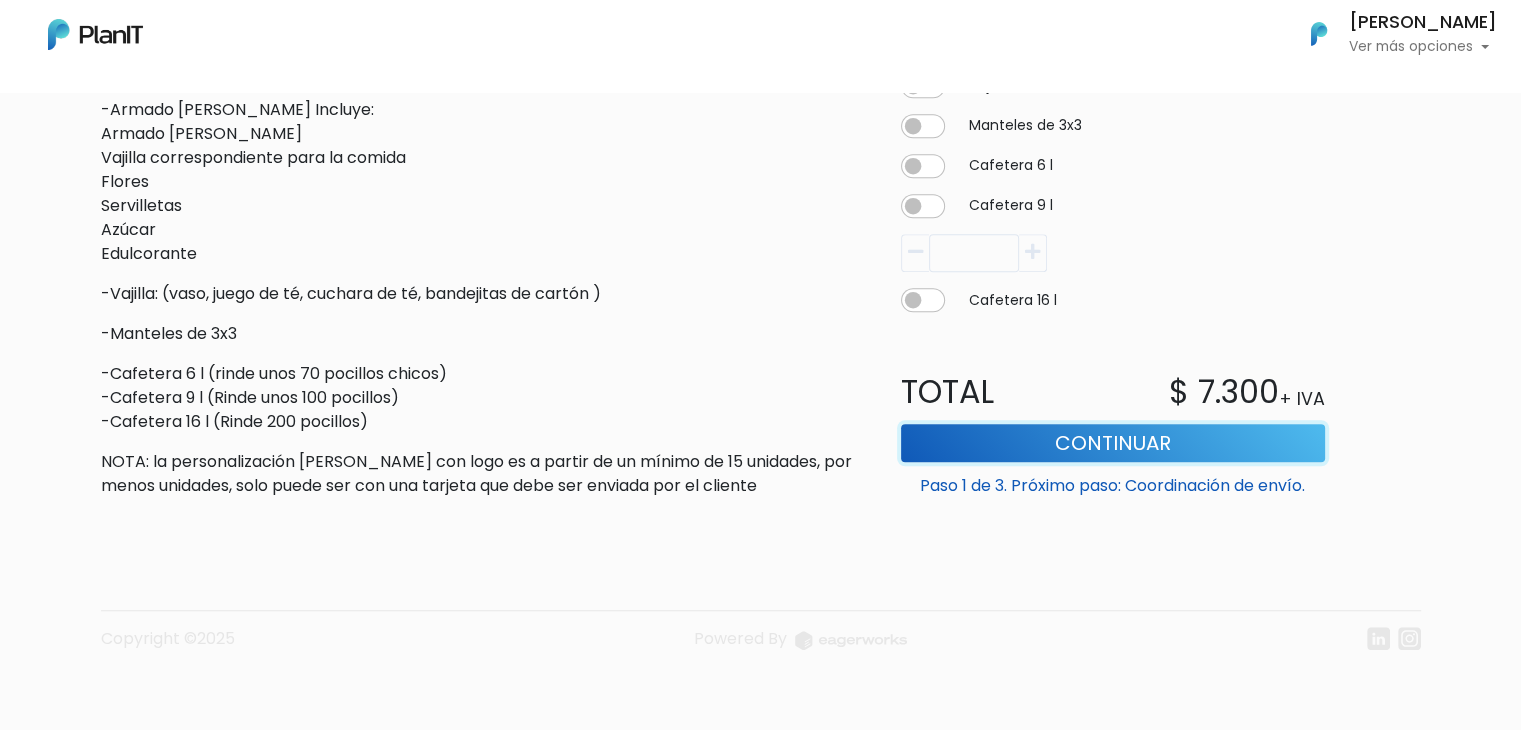 click on "Continuar" at bounding box center [1113, 443] 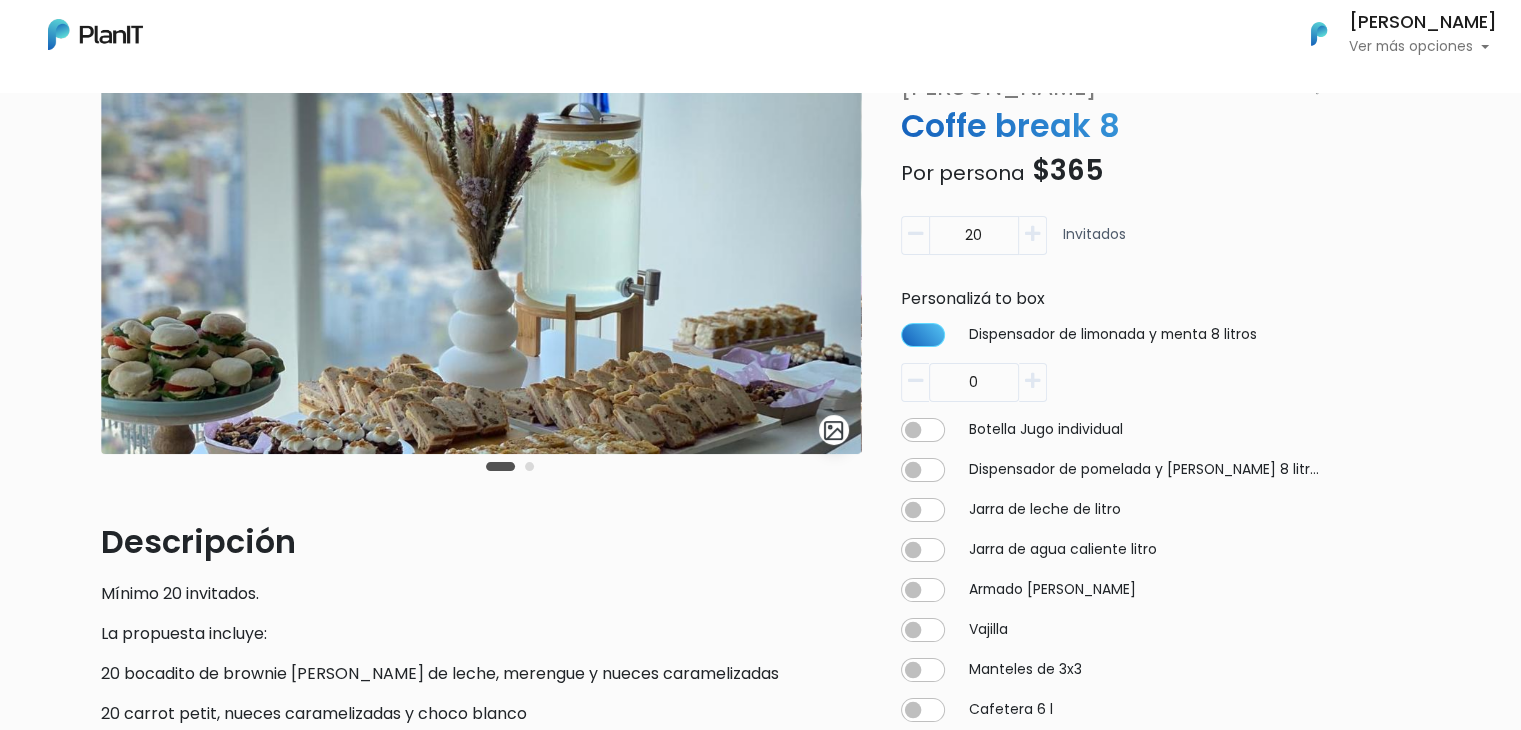 scroll, scrollTop: 0, scrollLeft: 0, axis: both 